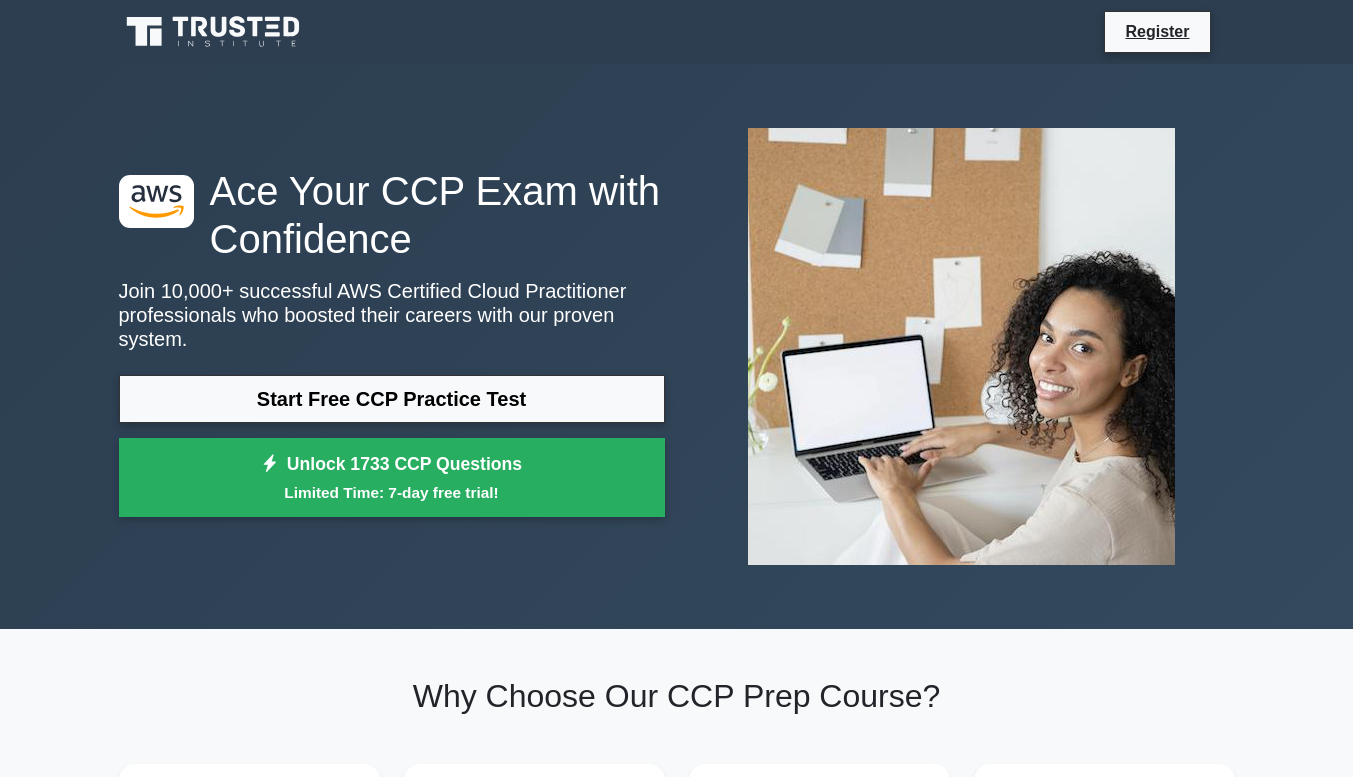 scroll, scrollTop: 0, scrollLeft: 0, axis: both 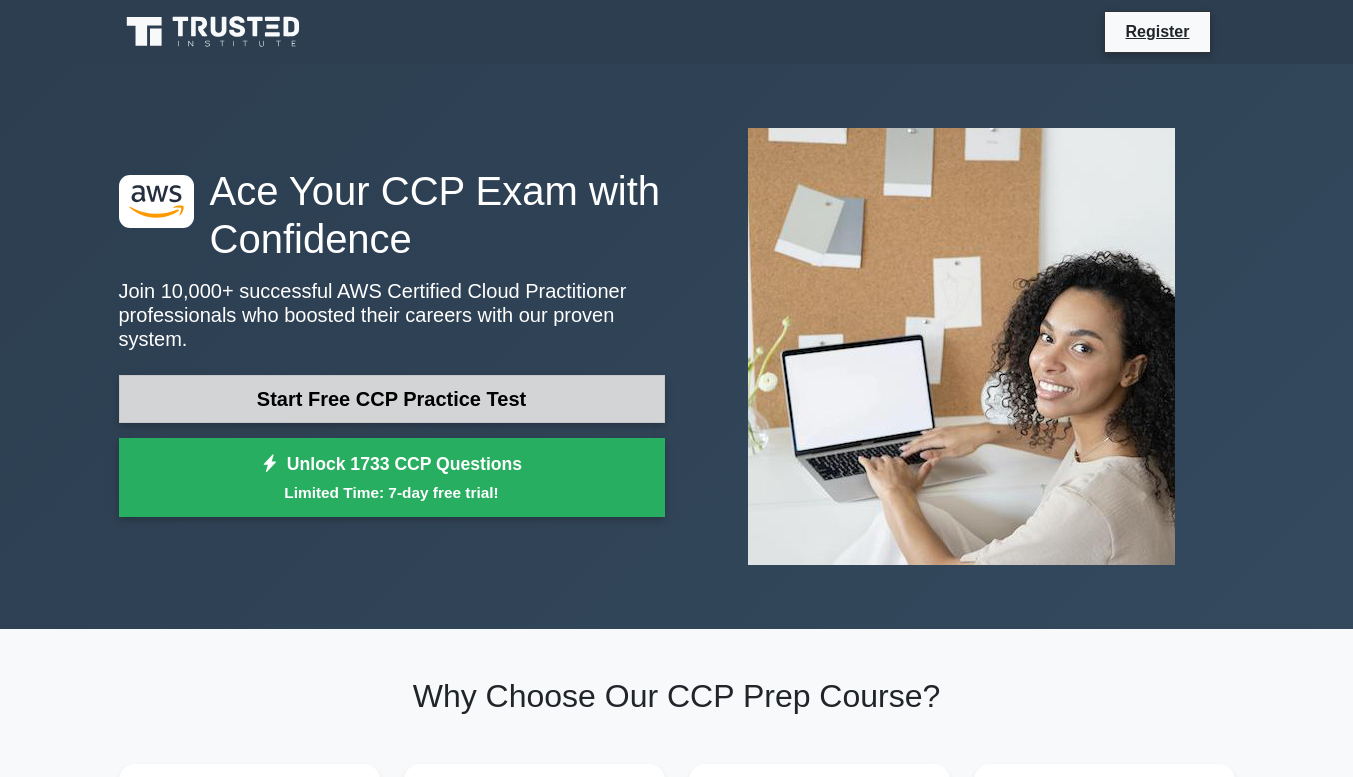 click on "Start Free CCP Practice Test" at bounding box center [392, 399] 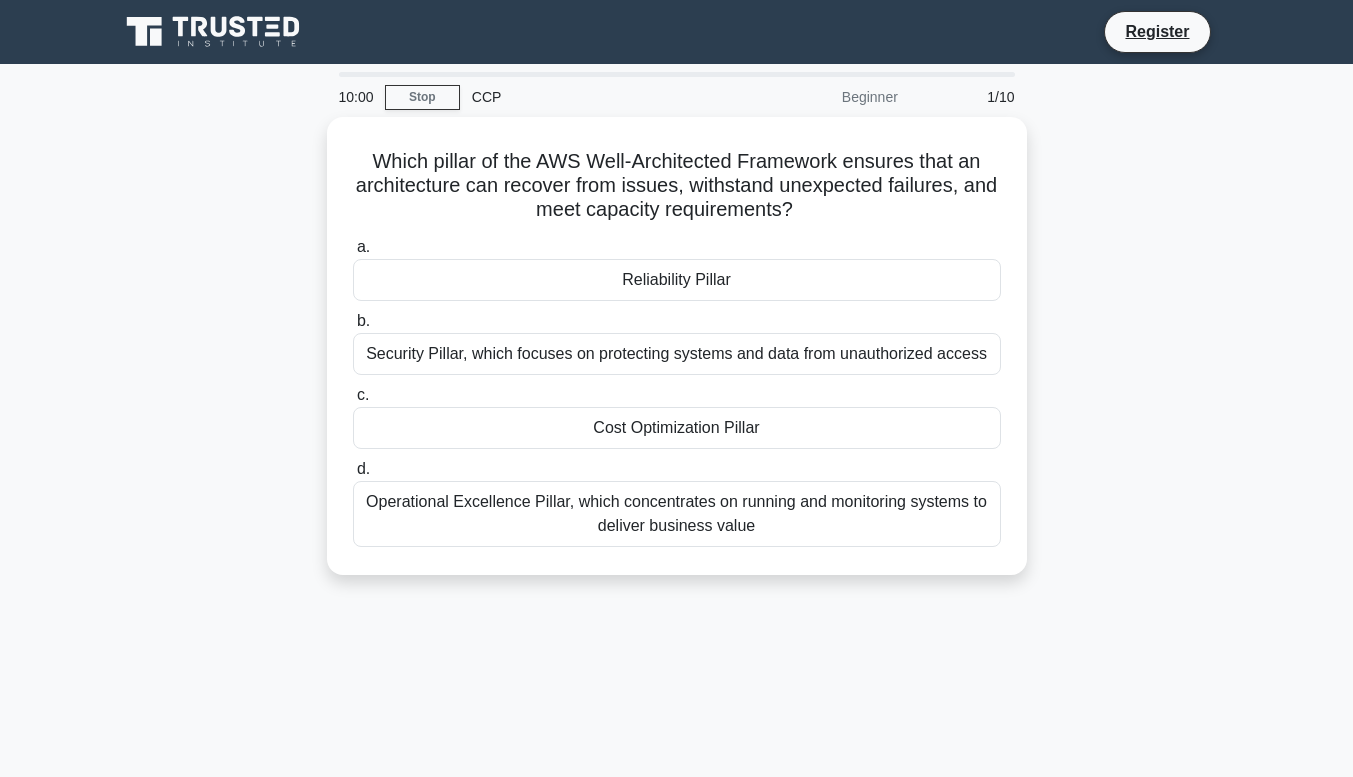scroll, scrollTop: 0, scrollLeft: 0, axis: both 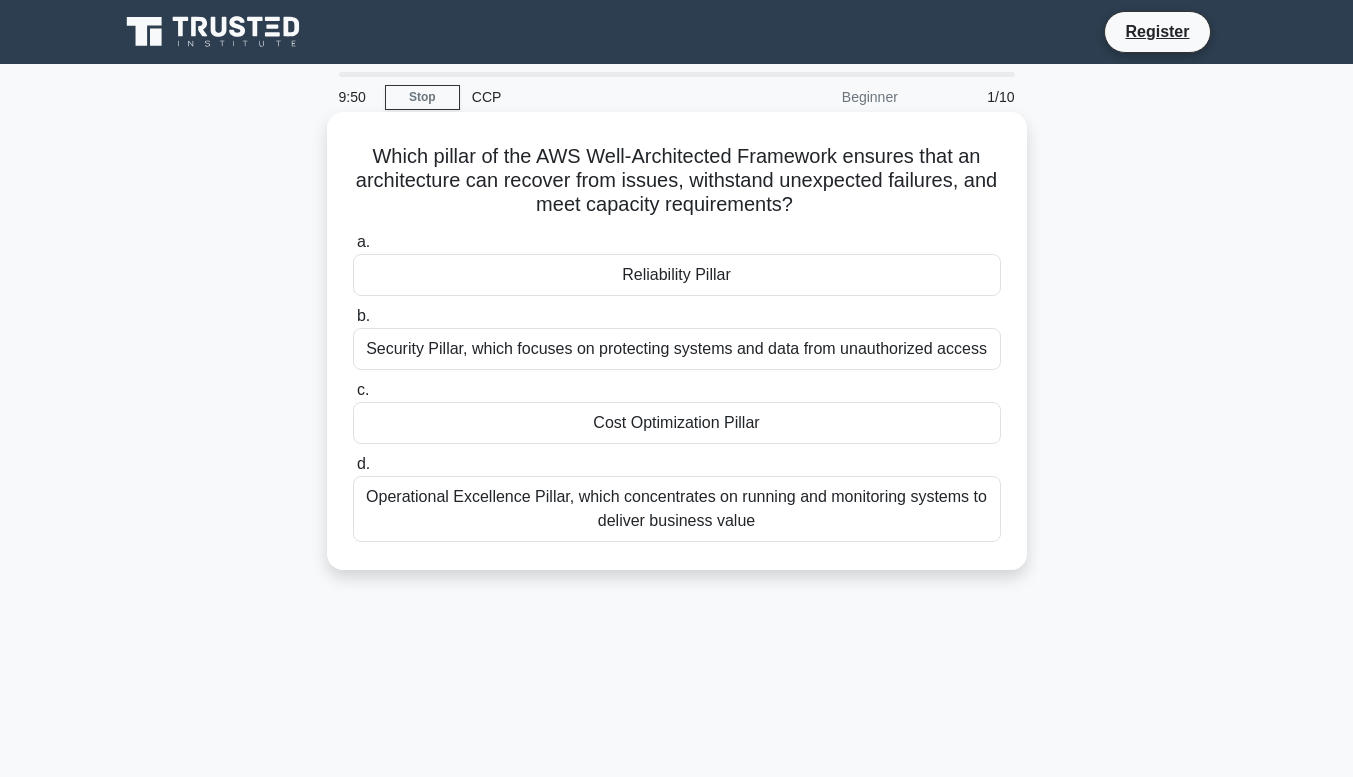 click on "Reliability Pillar" at bounding box center [677, 275] 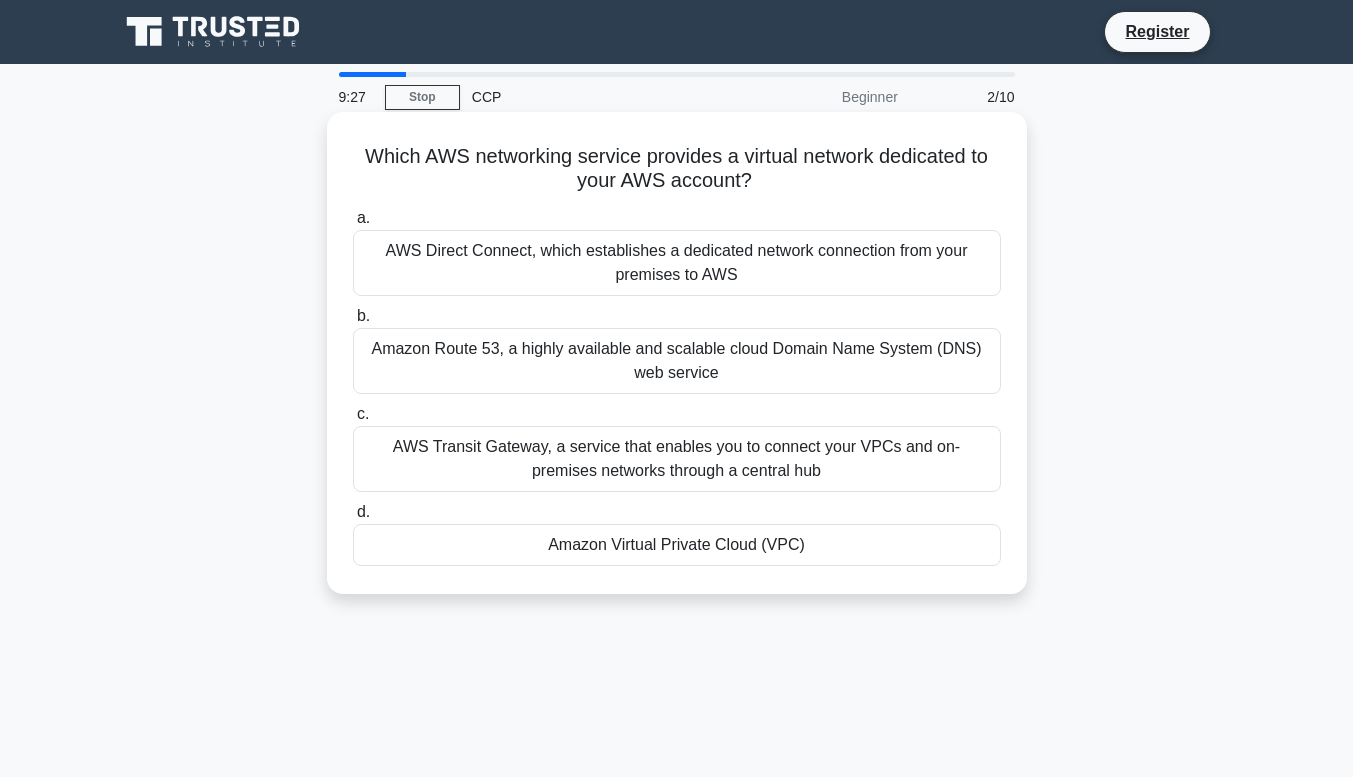 click on "Amazon Virtual Private Cloud (VPC)" at bounding box center [677, 545] 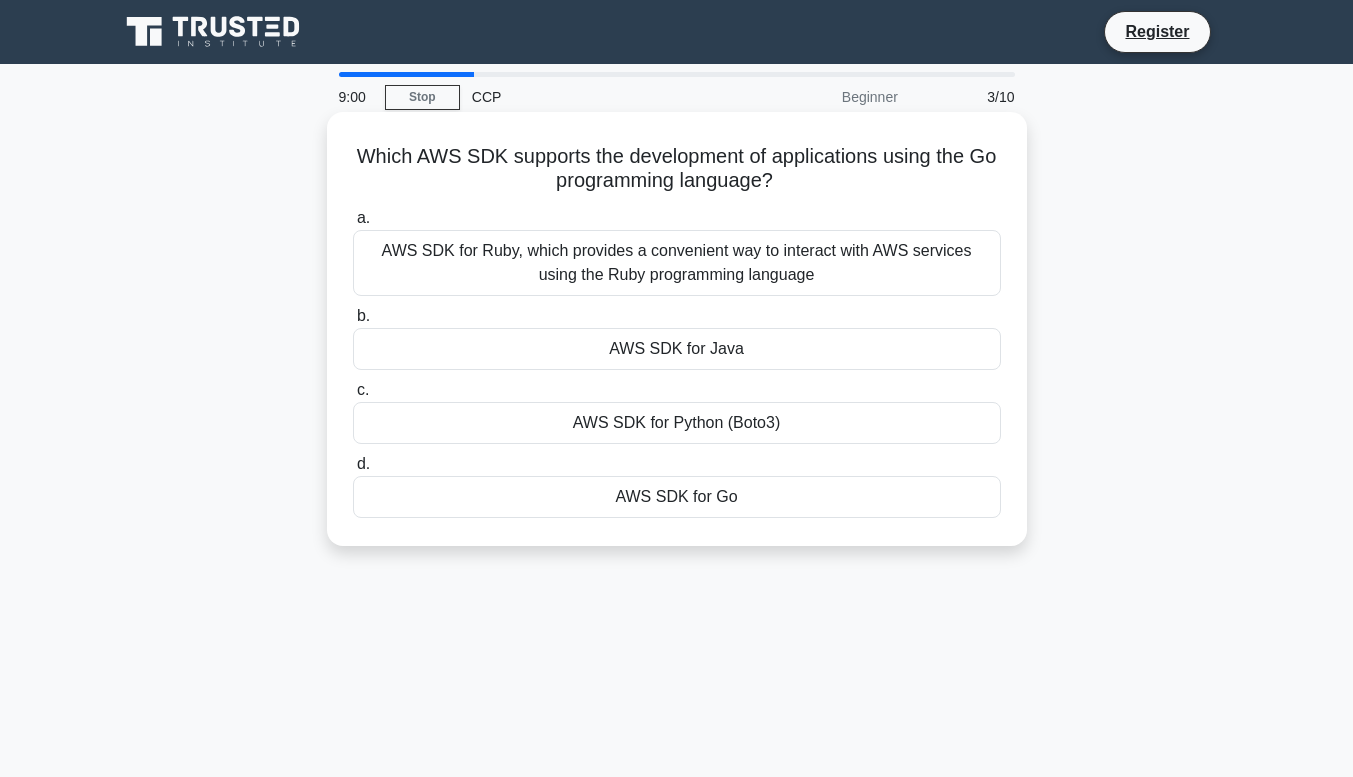 click on "AWS SDK for Go" at bounding box center (677, 497) 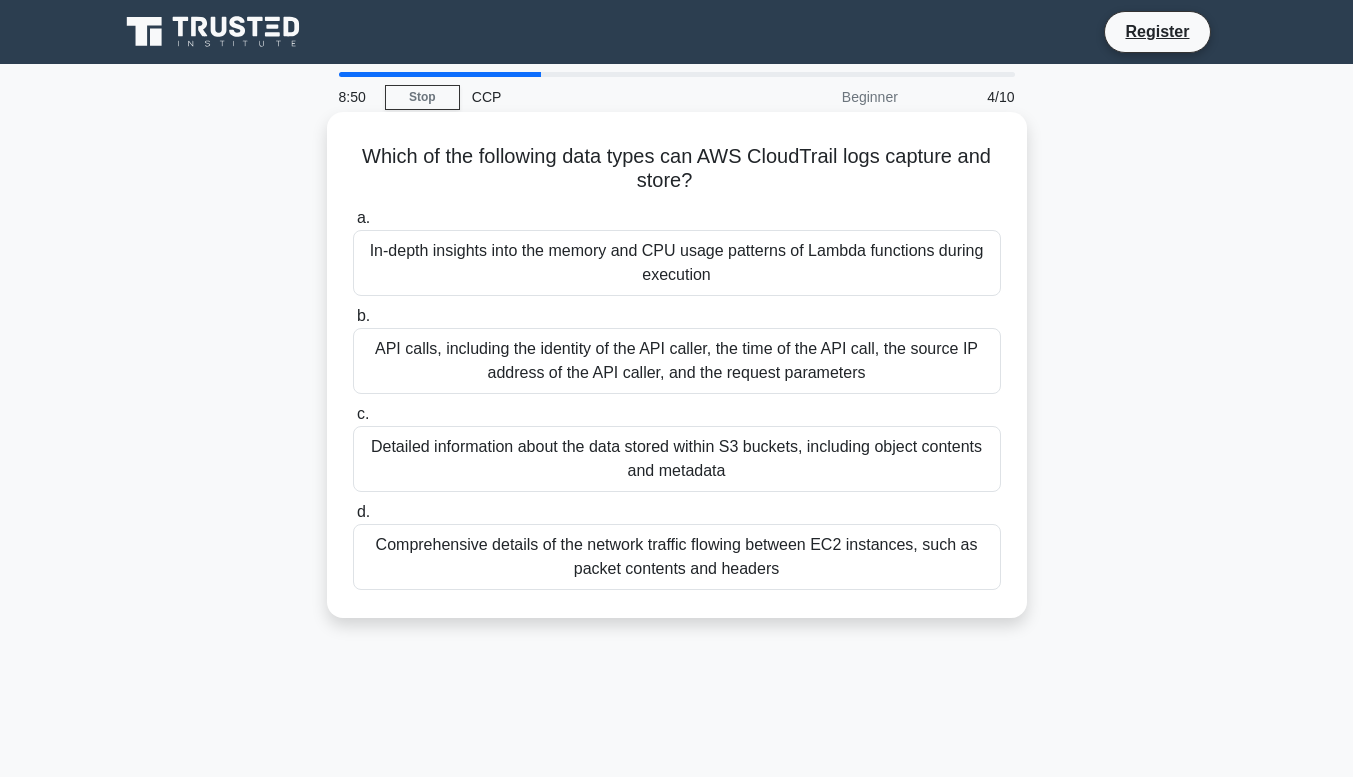 click on "API calls, including the identity of the API caller, the time of the API call, the source IP address of the API caller, and the request parameters" at bounding box center [677, 361] 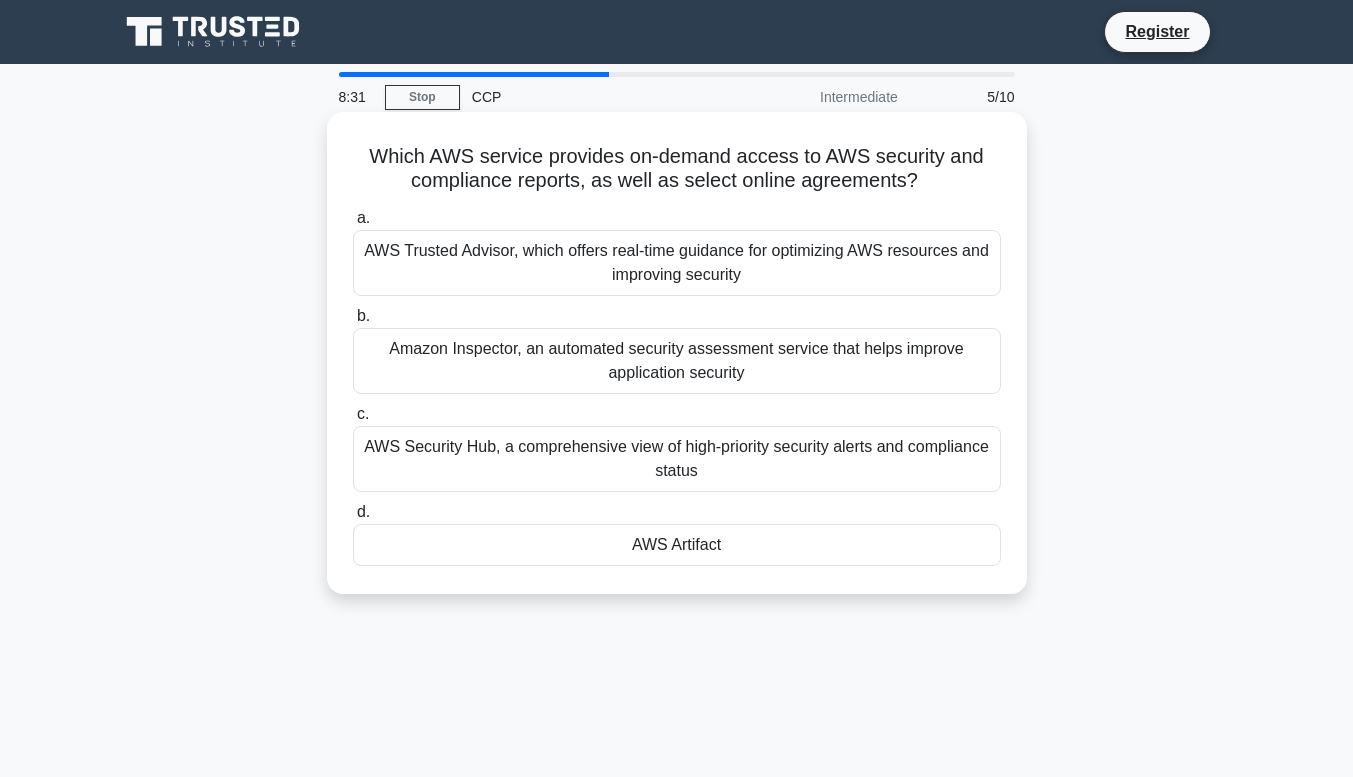 click on "AWS Artifact" at bounding box center (677, 545) 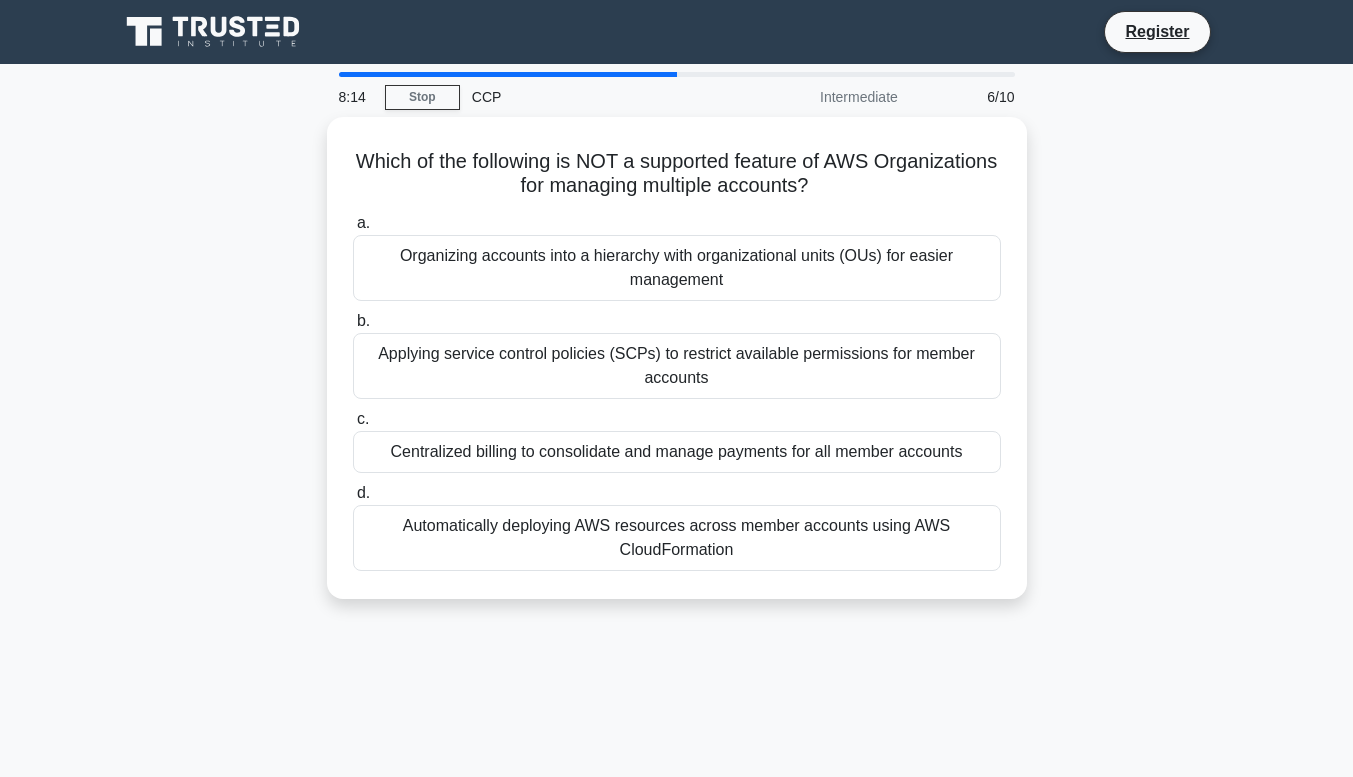 click on "Automatically deploying AWS resources across member accounts using AWS CloudFormation" at bounding box center (677, 538) 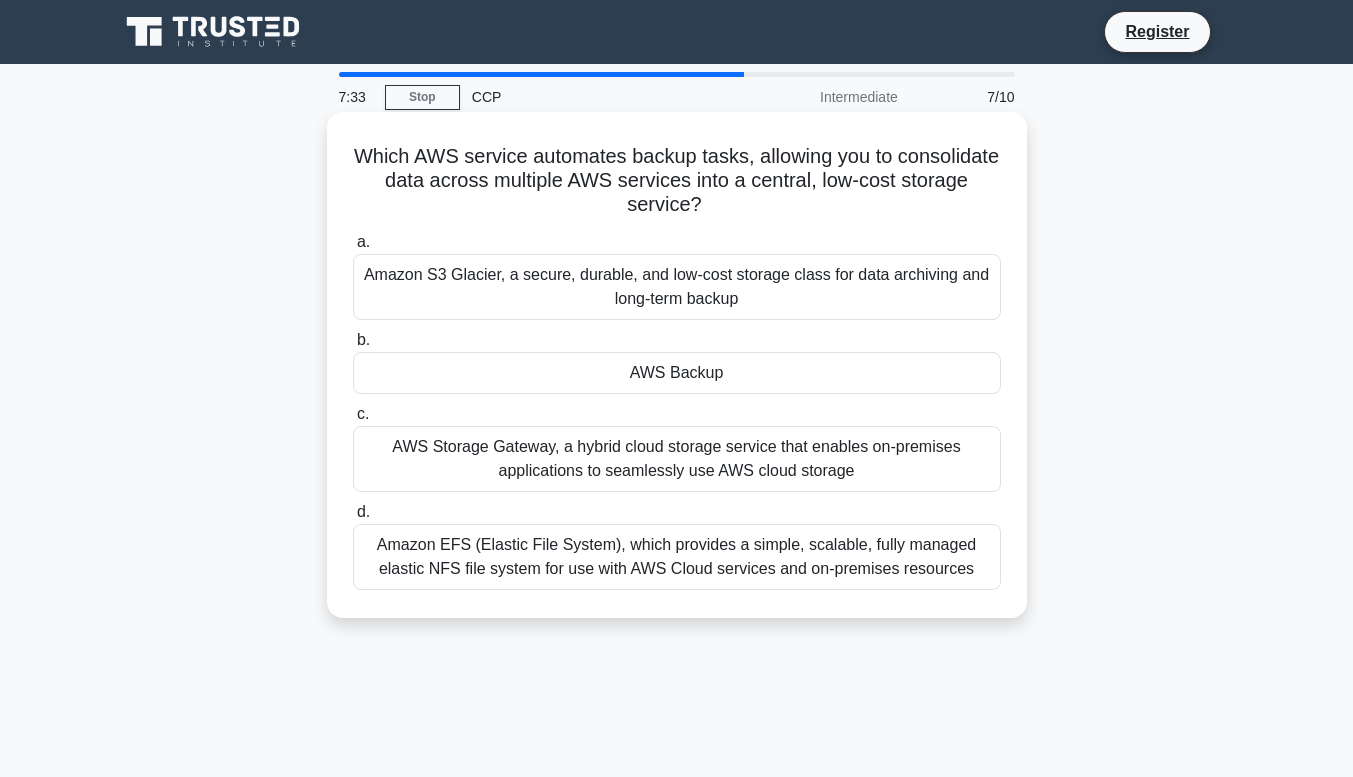 click on "Amazon S3 Glacier, a secure, durable, and low-cost storage class for data archiving and long-term backup" at bounding box center (677, 287) 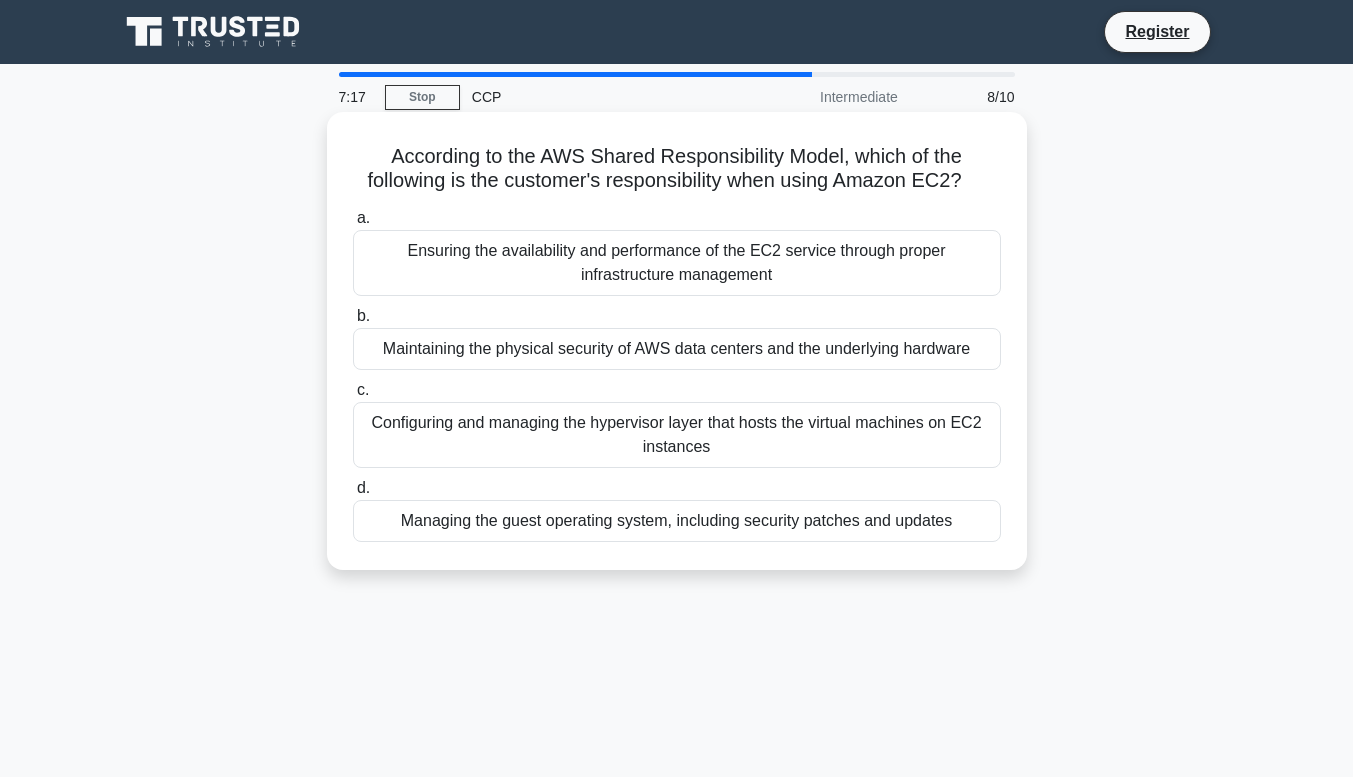 click on "Managing the guest operating system, including security patches and updates" at bounding box center [677, 521] 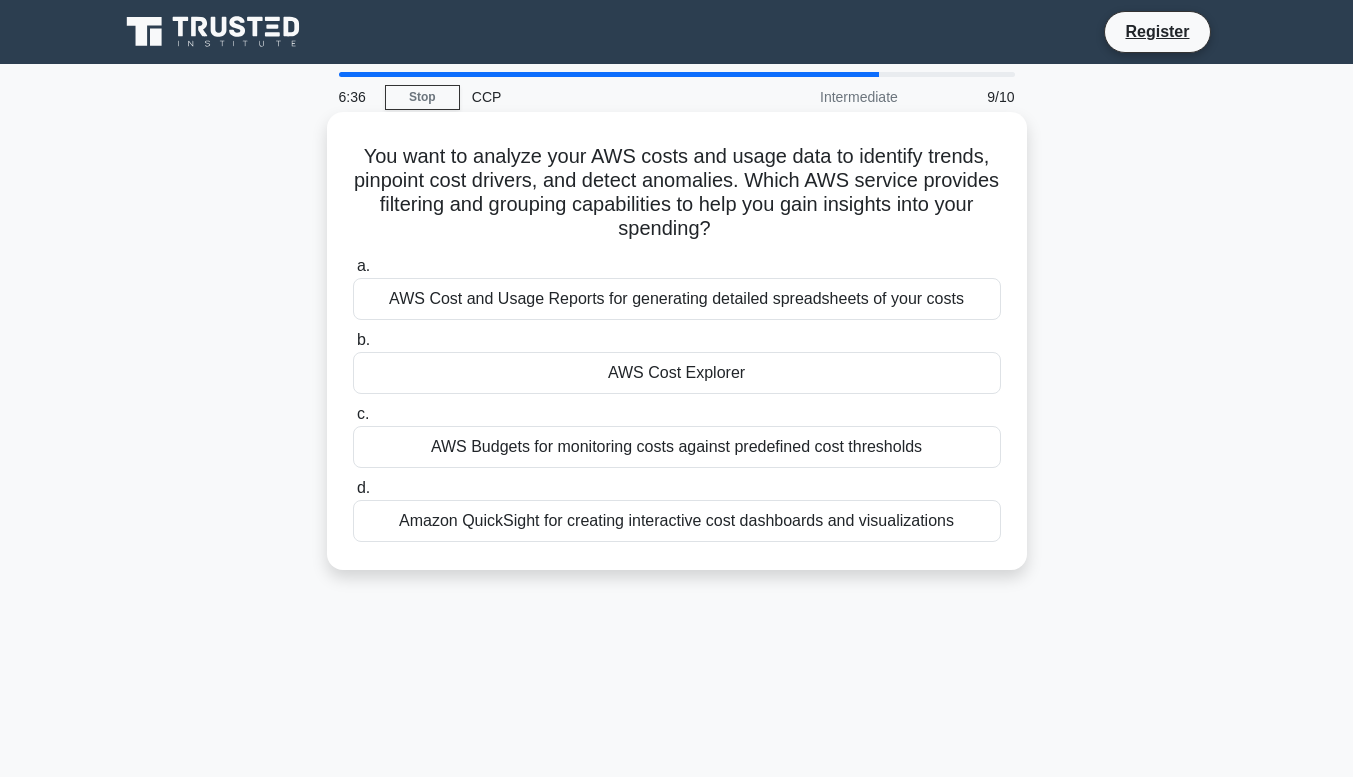 click on "Amazon QuickSight for creating interactive cost dashboards and visualizations" at bounding box center (677, 521) 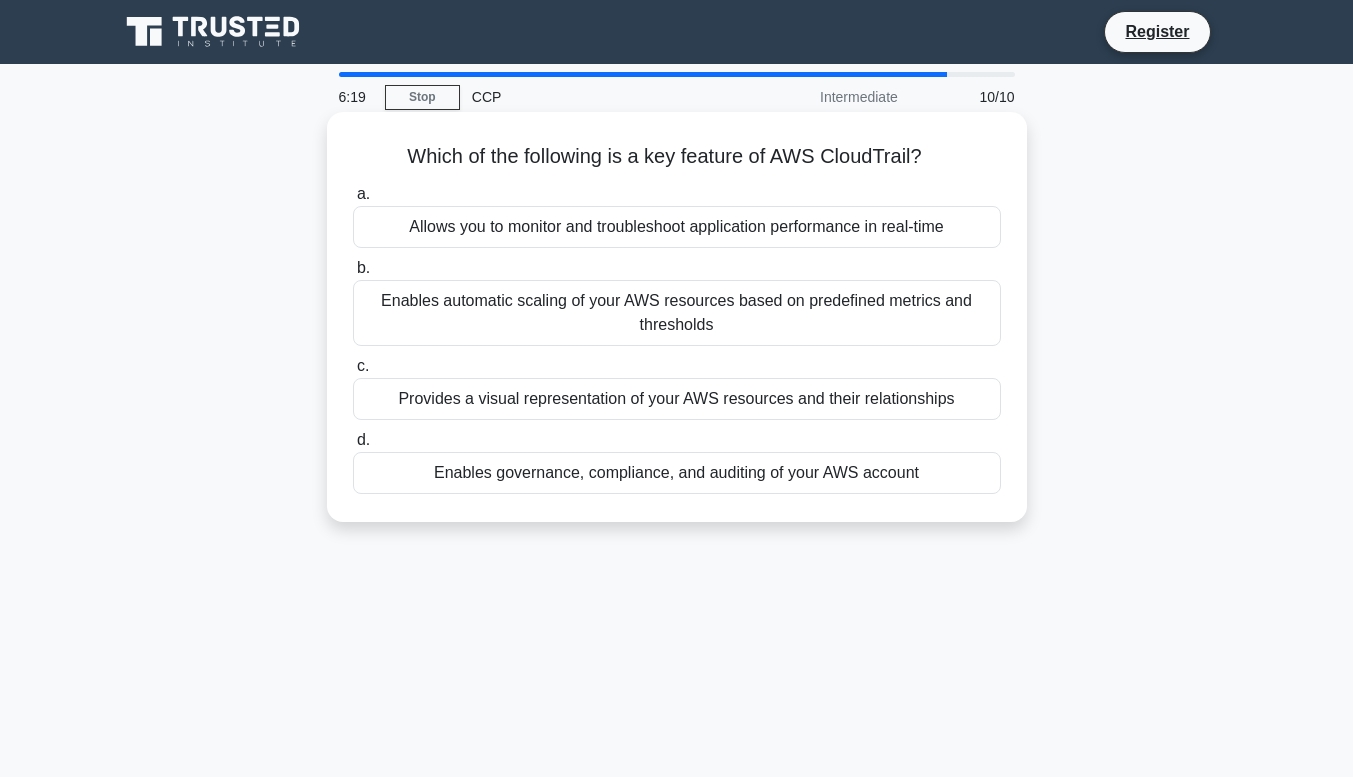 click on "Allows you to monitor and troubleshoot application performance in real-time" at bounding box center [677, 227] 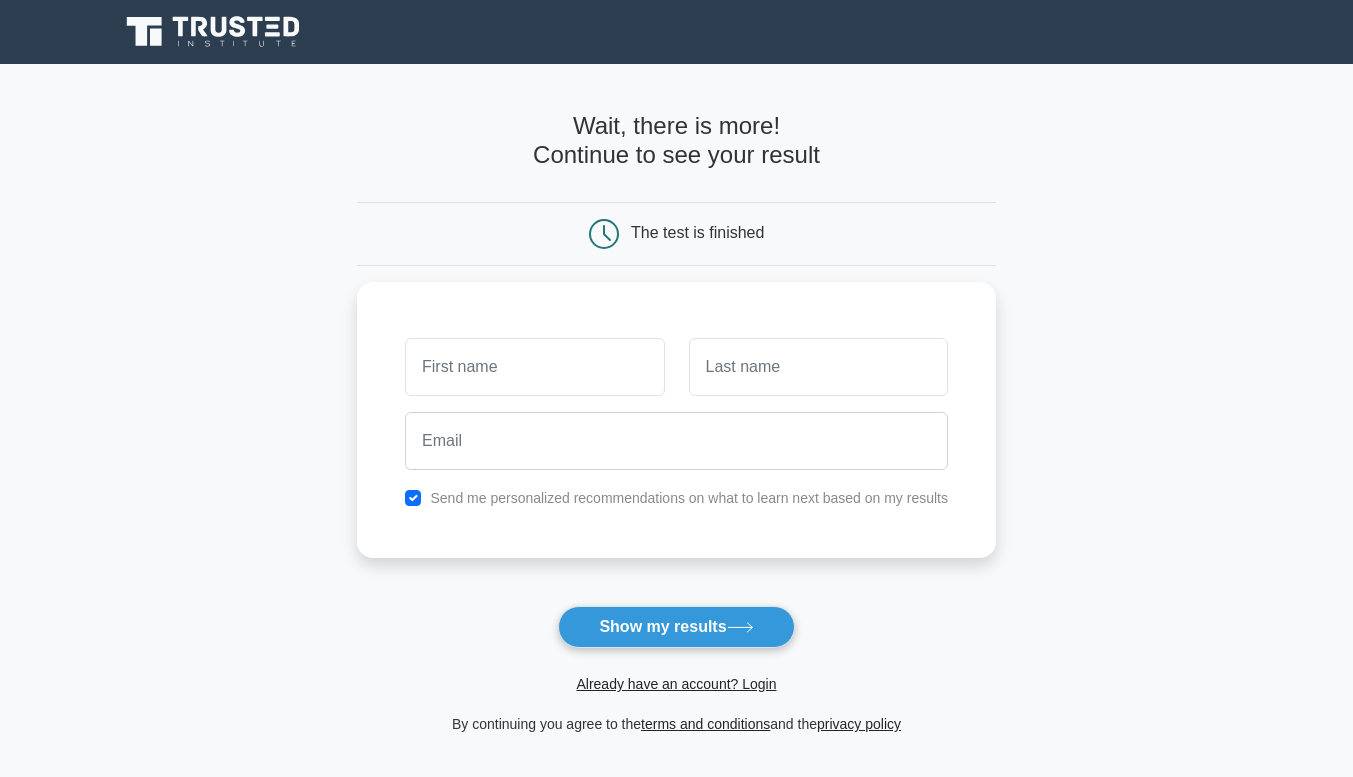 scroll, scrollTop: 0, scrollLeft: 0, axis: both 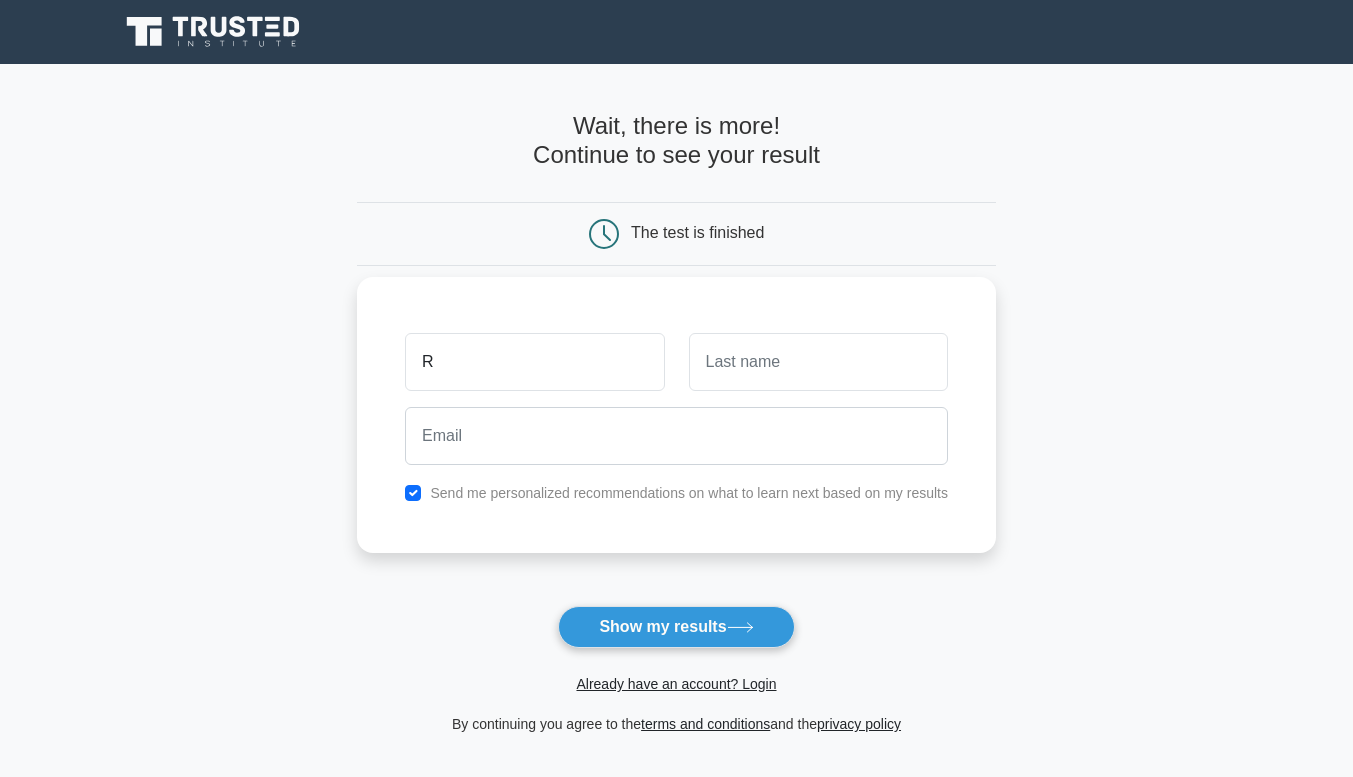 type on "[FIRST]" 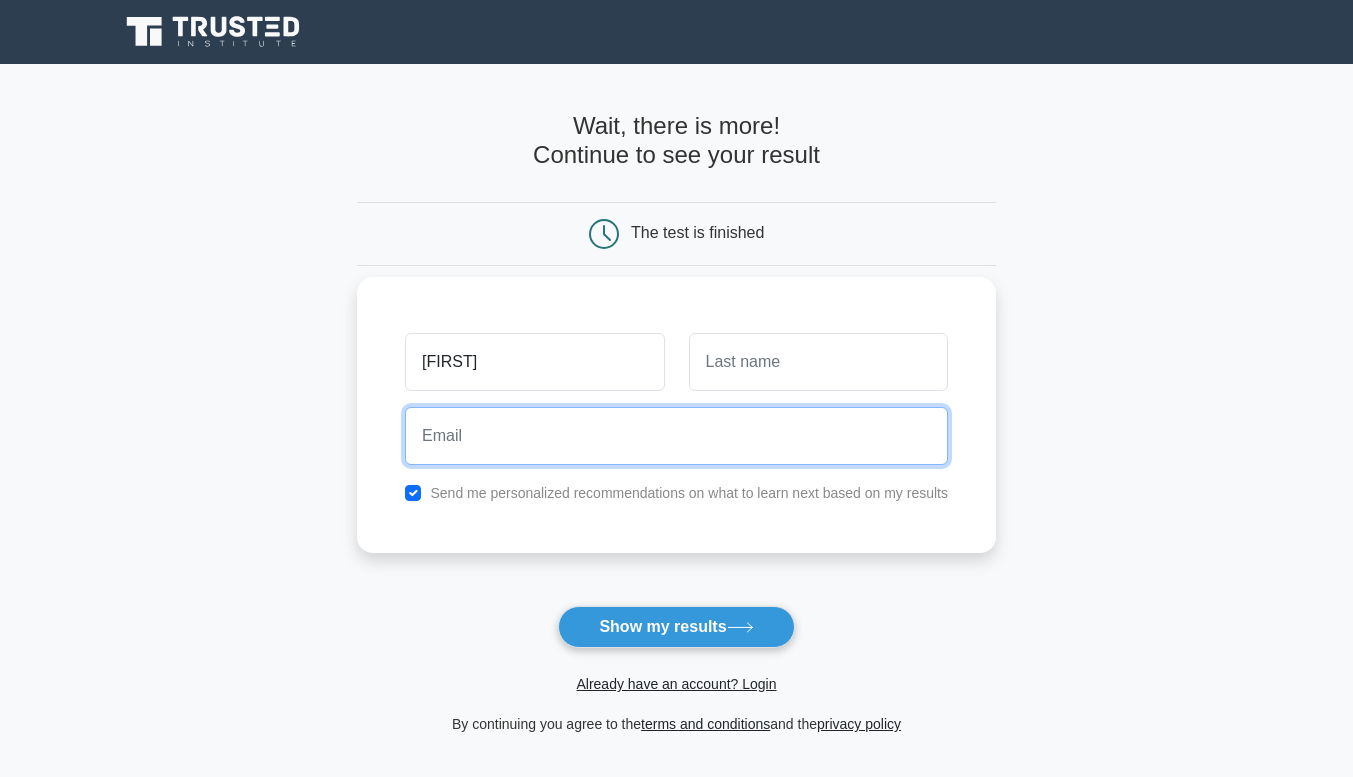 click at bounding box center (676, 436) 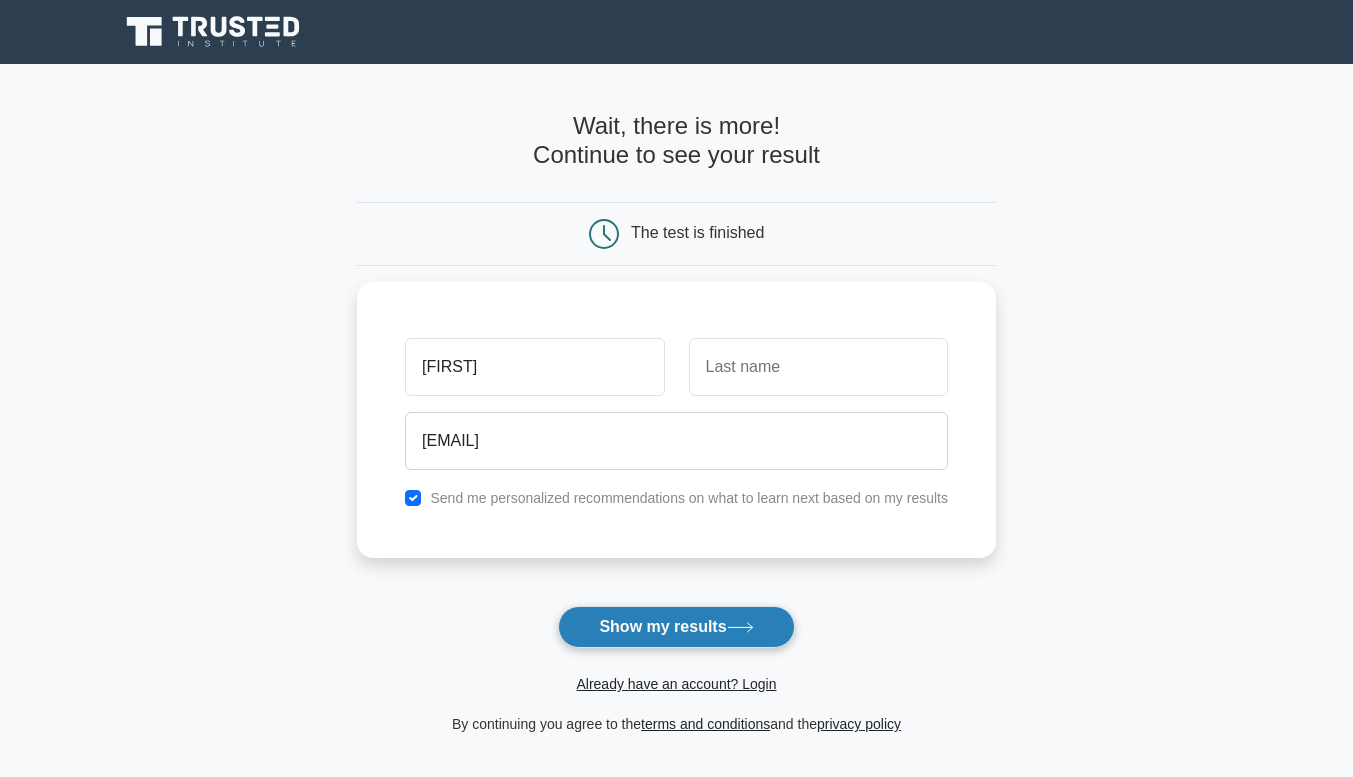 click on "Show my results" at bounding box center (676, 627) 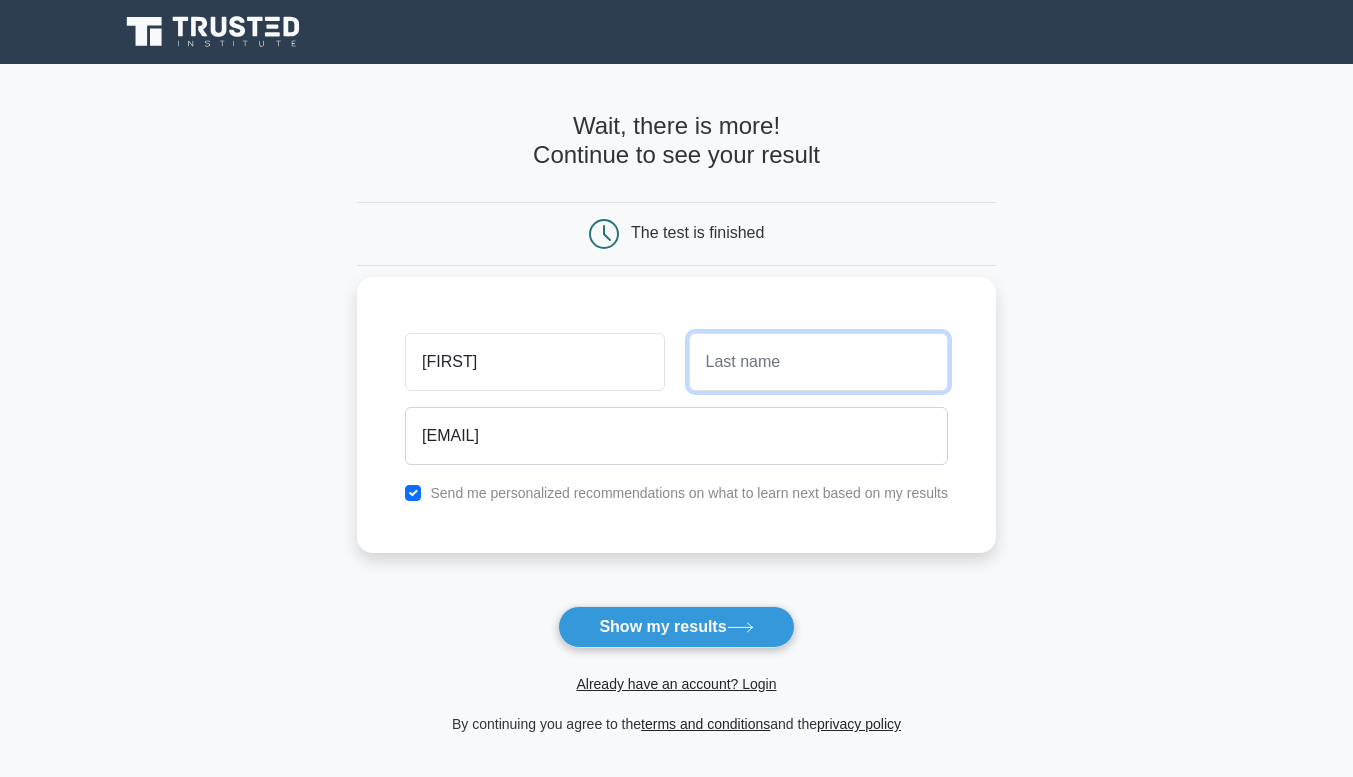 click at bounding box center (818, 362) 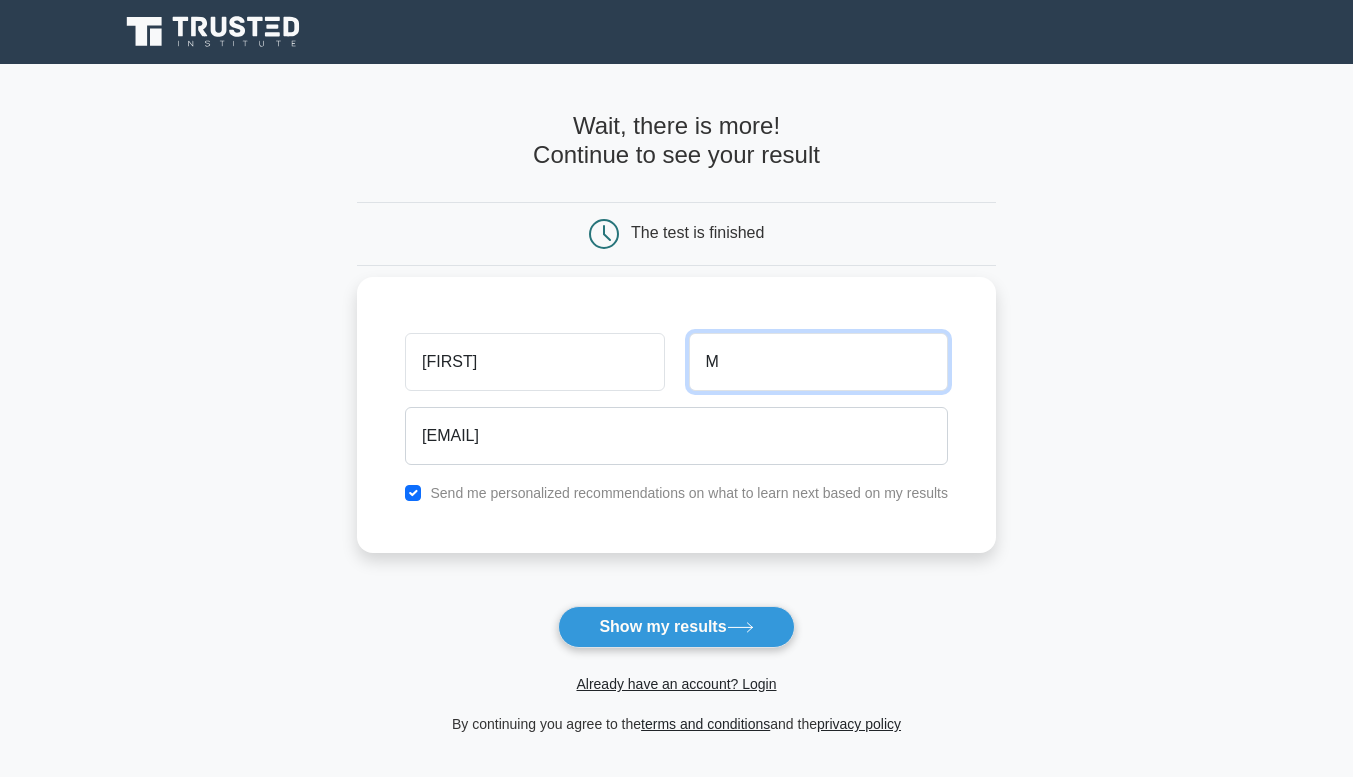 type on "[LAST]" 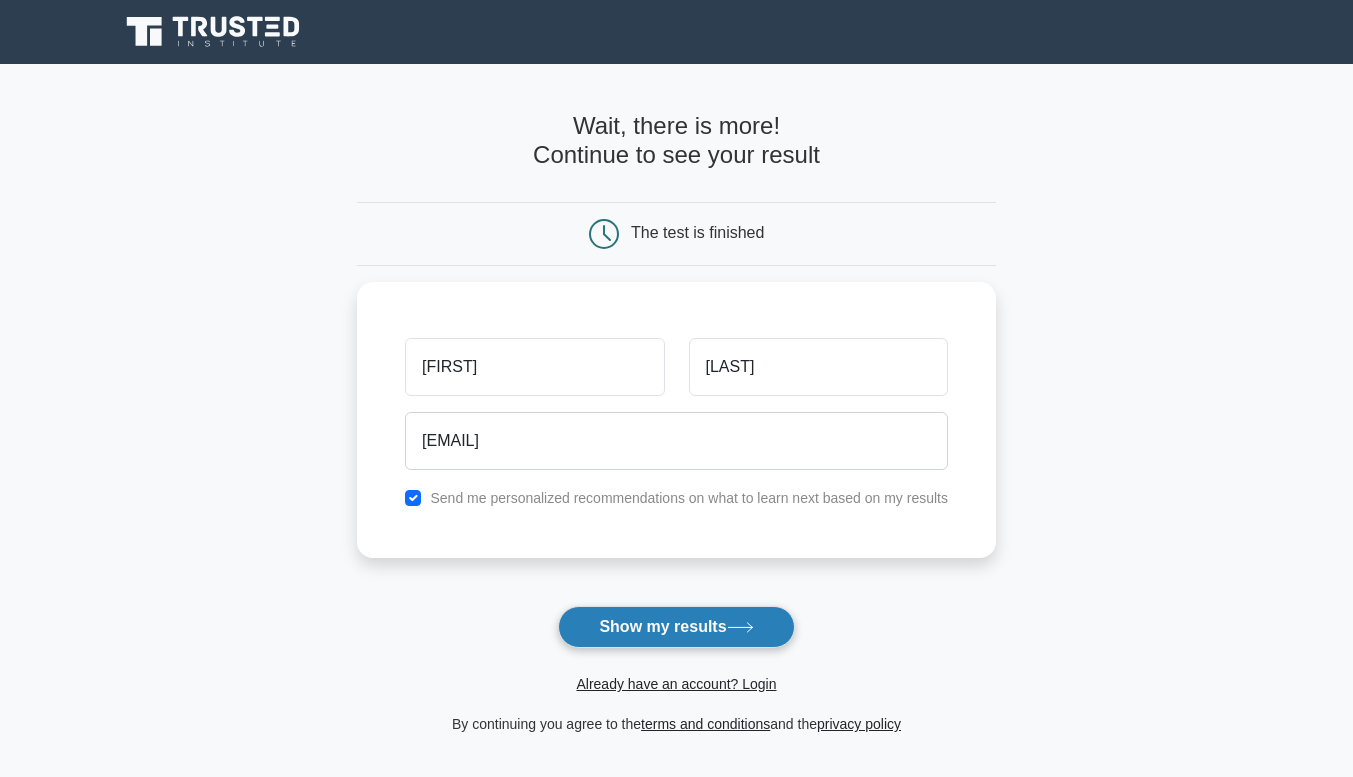 click on "Show my results" at bounding box center (676, 627) 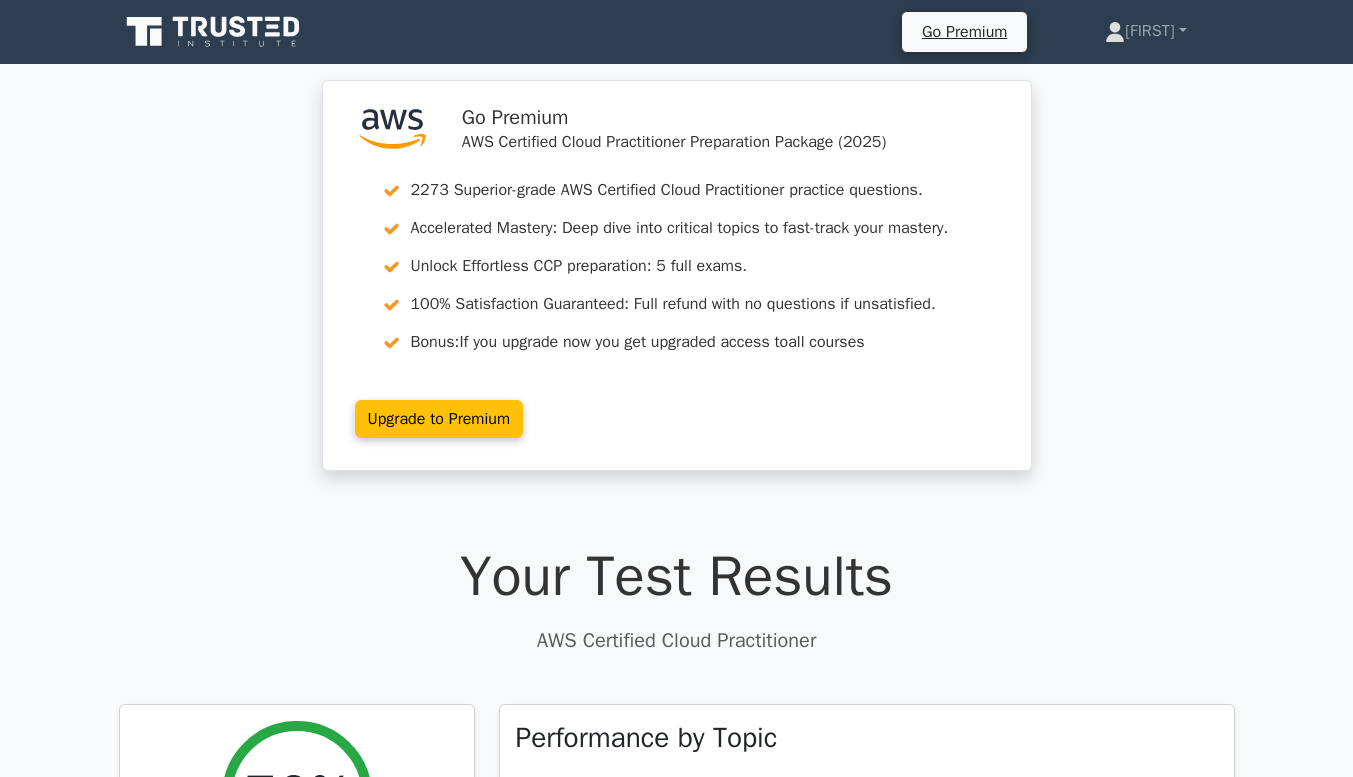 scroll, scrollTop: 0, scrollLeft: 0, axis: both 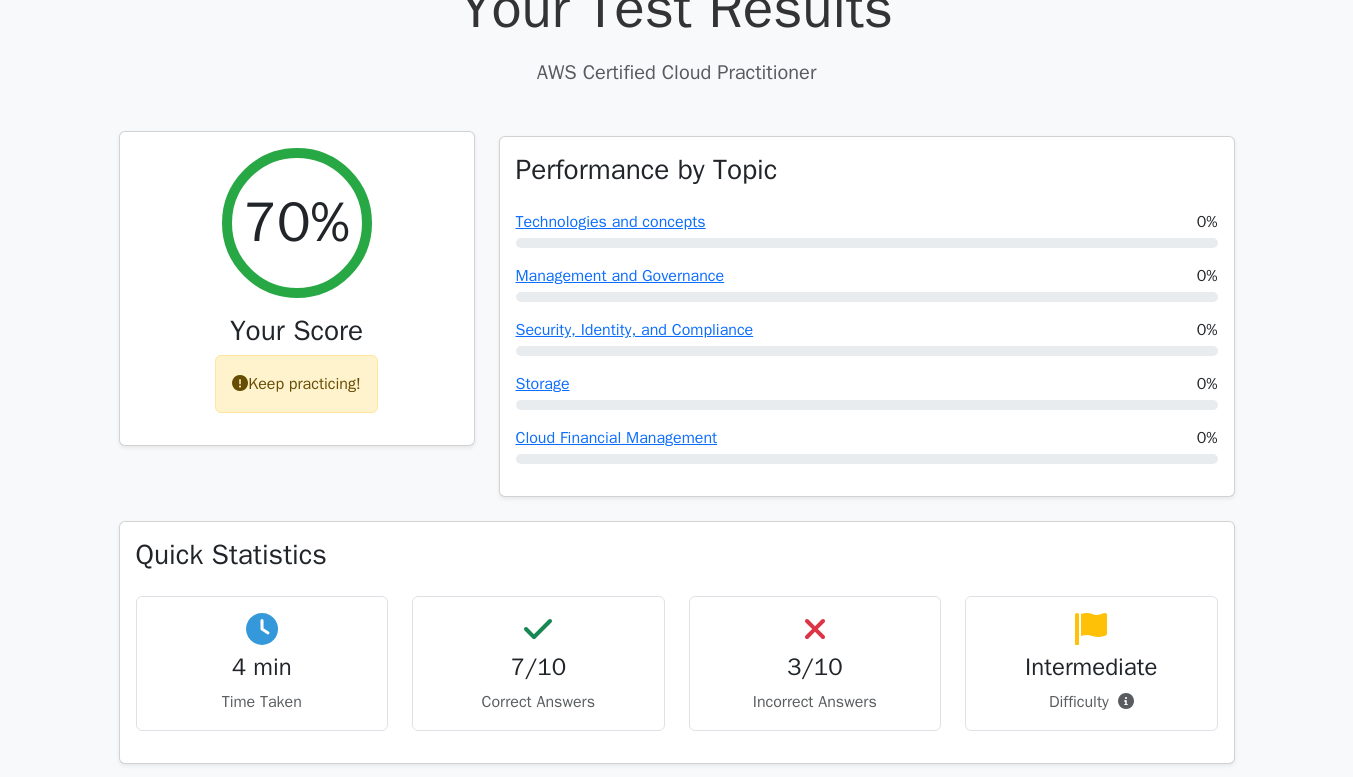 click on "Keep practicing!" at bounding box center [296, 384] 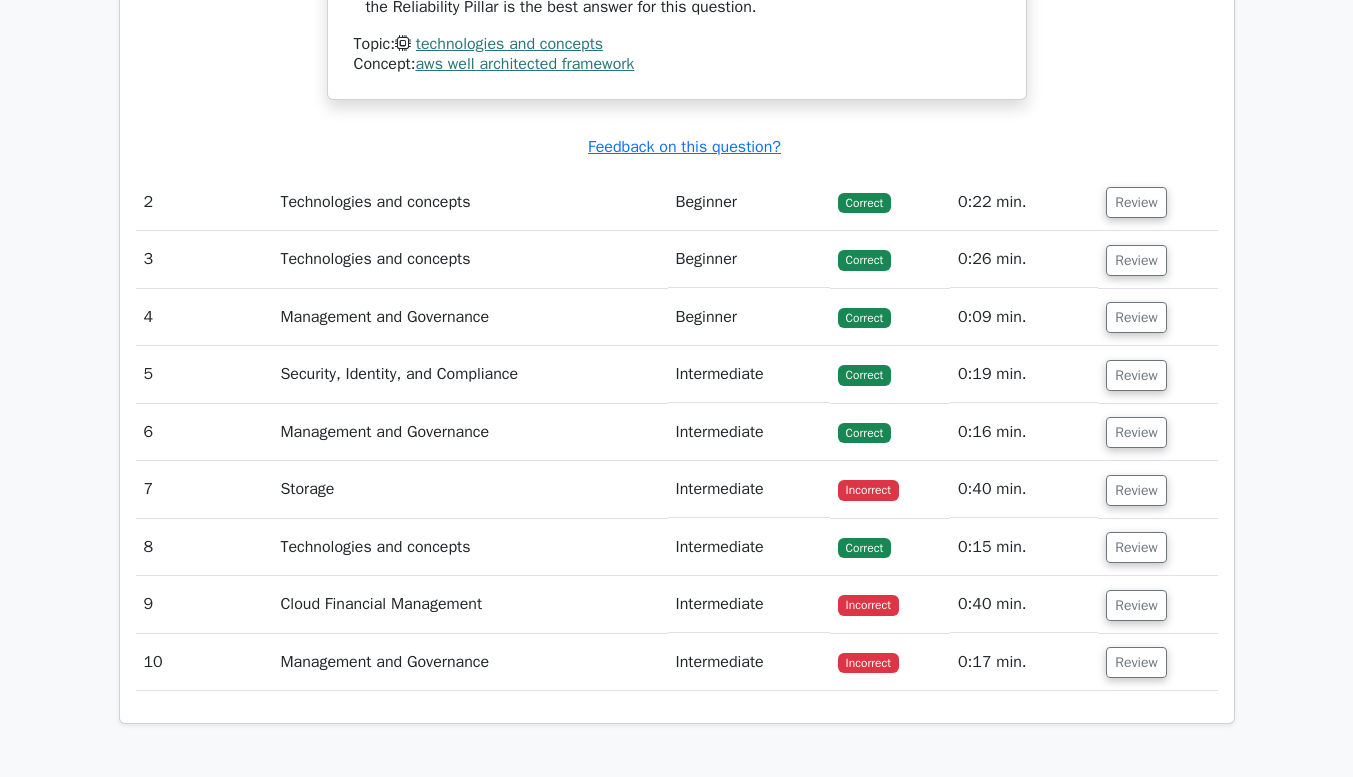 scroll, scrollTop: 2204, scrollLeft: 0, axis: vertical 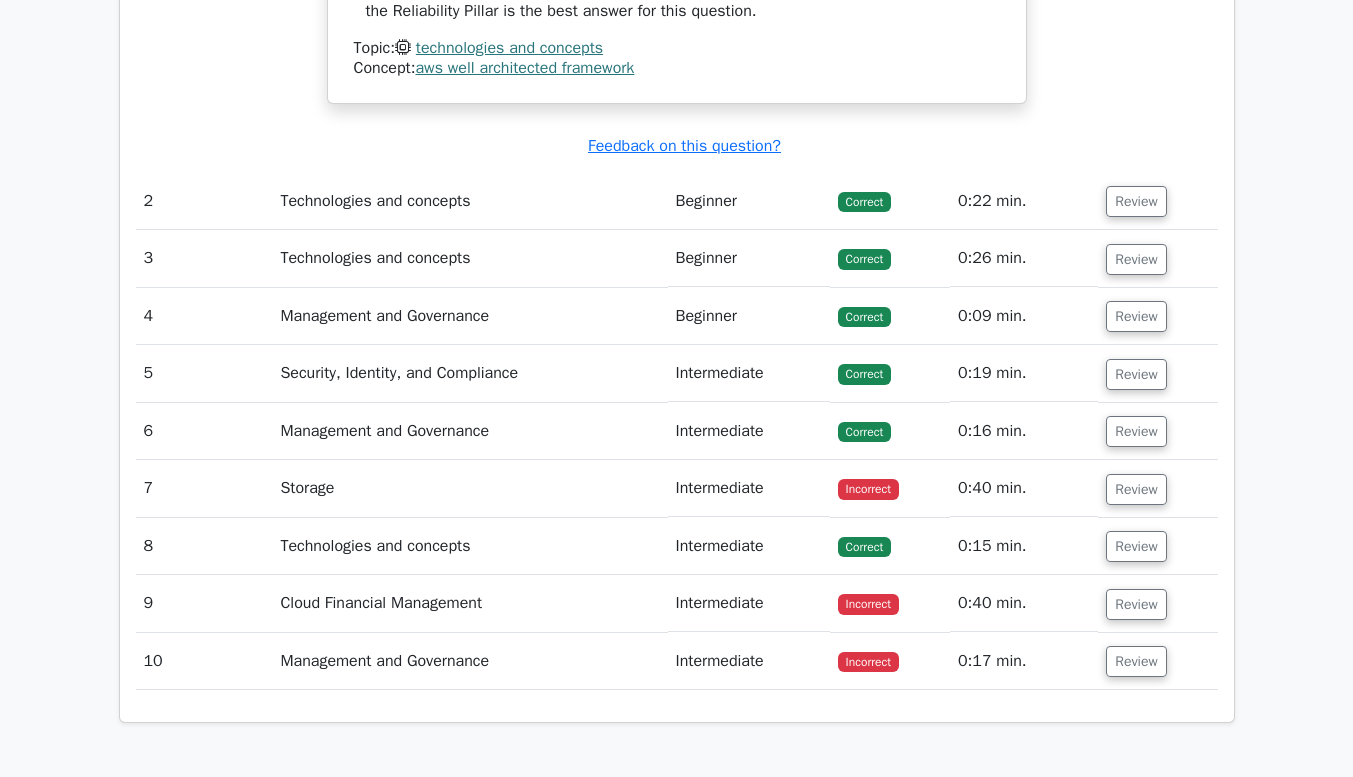 click on "Technologies and concepts" at bounding box center [469, 201] 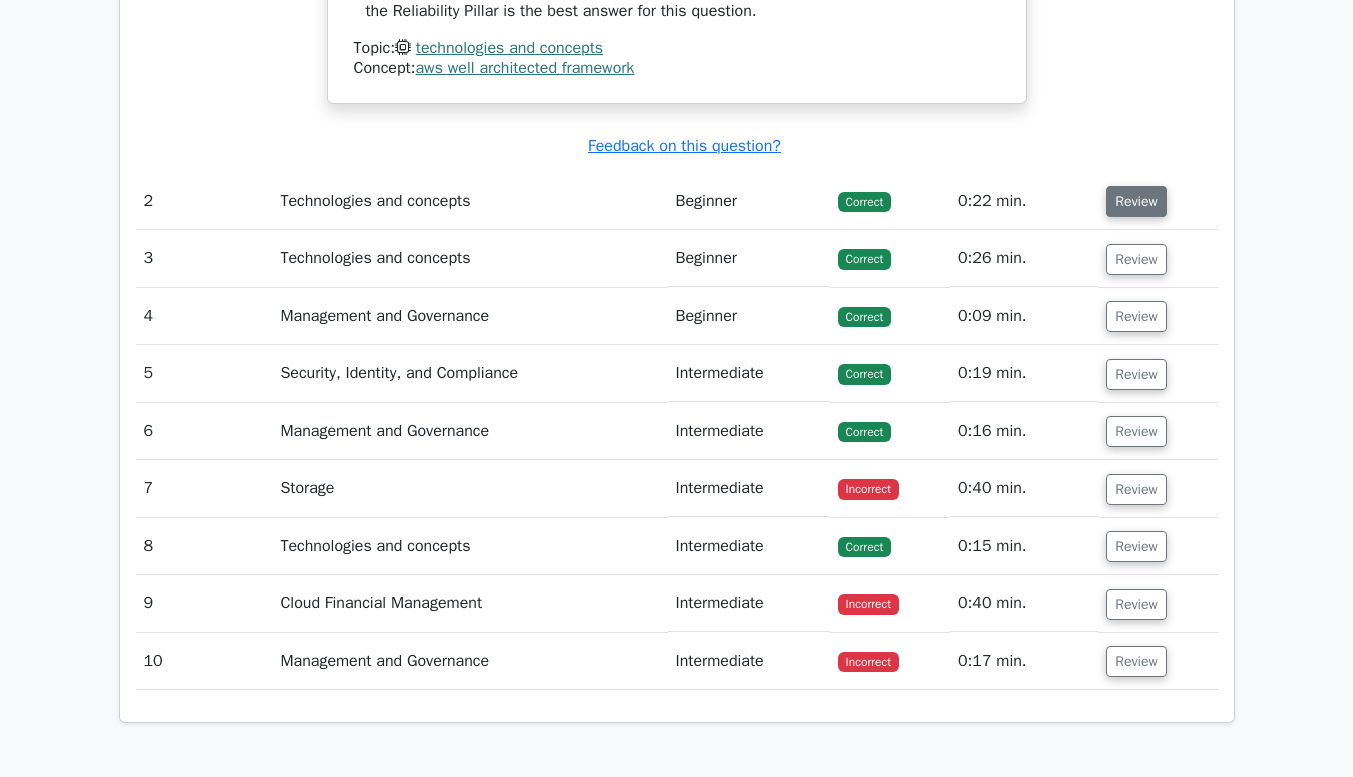 click on "Review" at bounding box center [1136, 201] 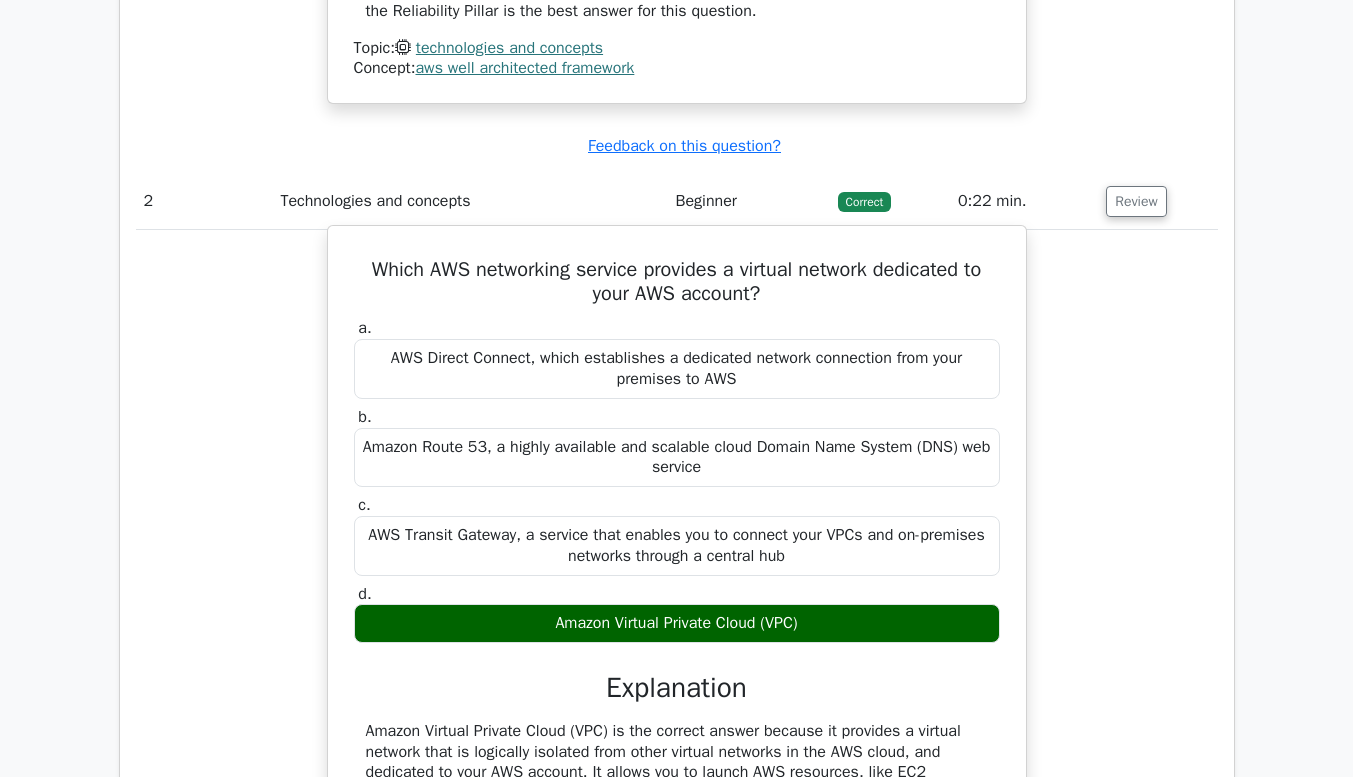 scroll, scrollTop: 2308, scrollLeft: 0, axis: vertical 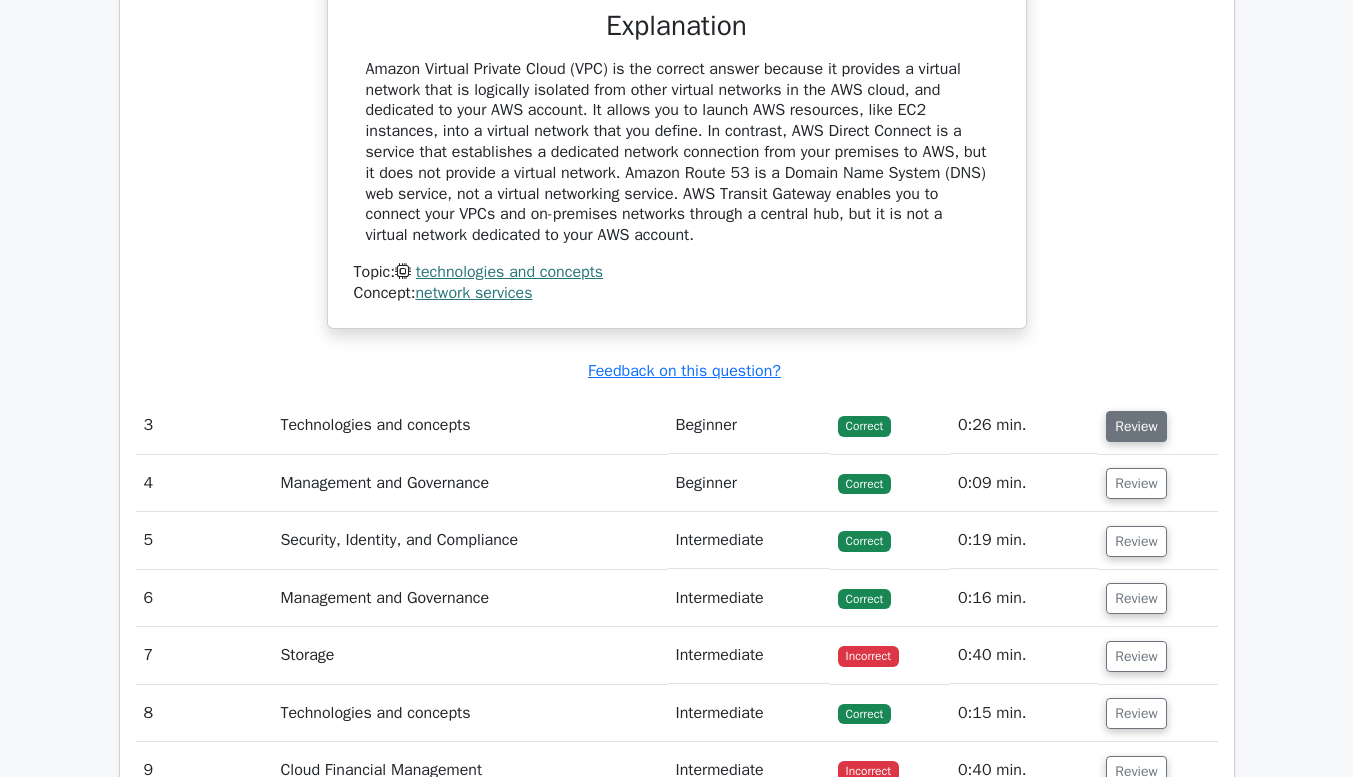 click on "Review" at bounding box center [1136, 426] 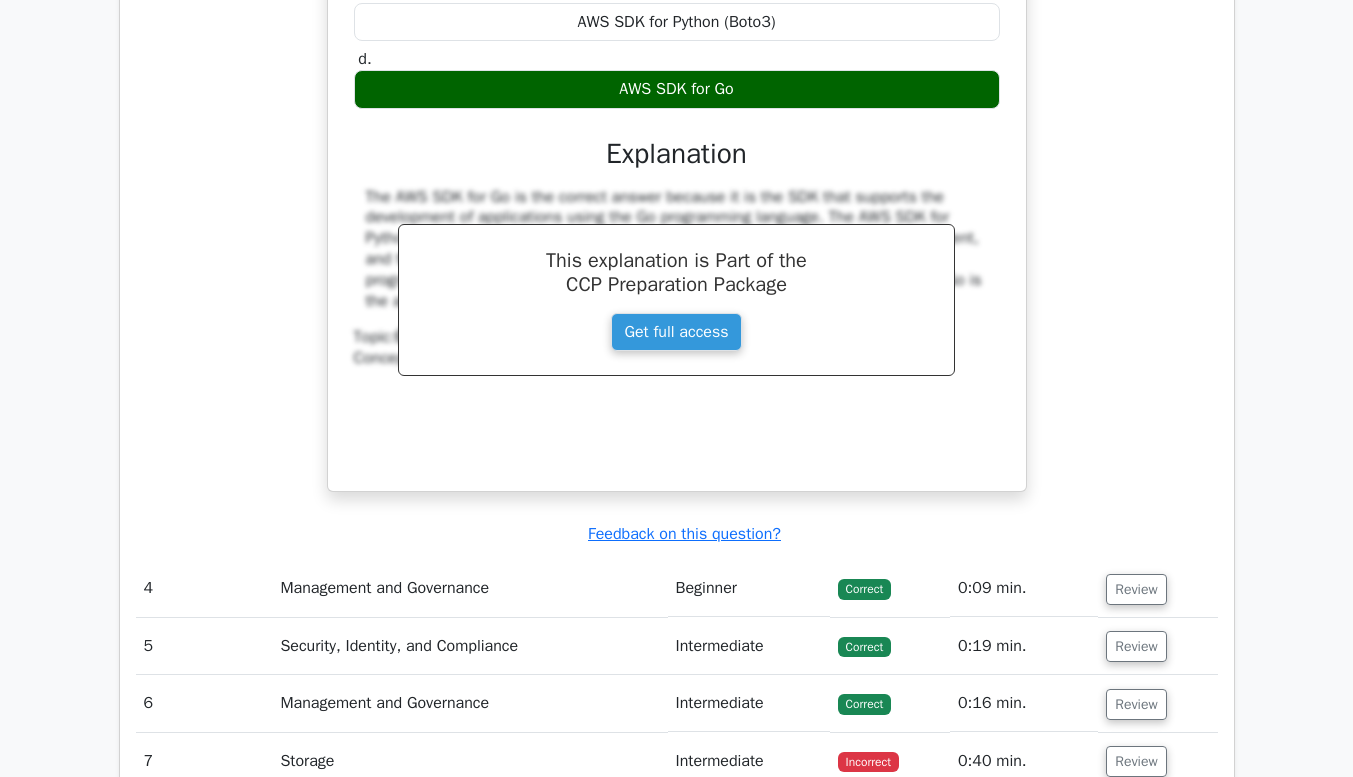 scroll, scrollTop: 3717, scrollLeft: 0, axis: vertical 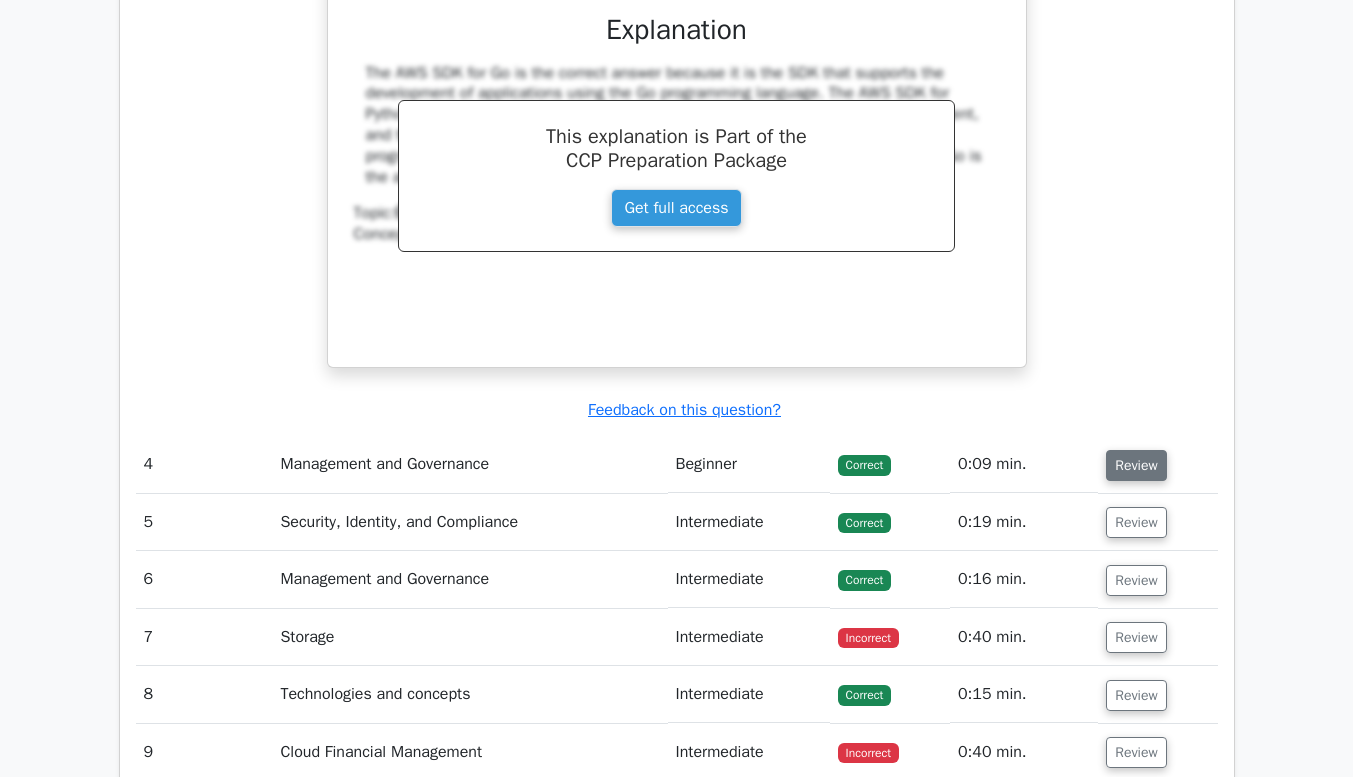 click on "Review" at bounding box center (1136, 465) 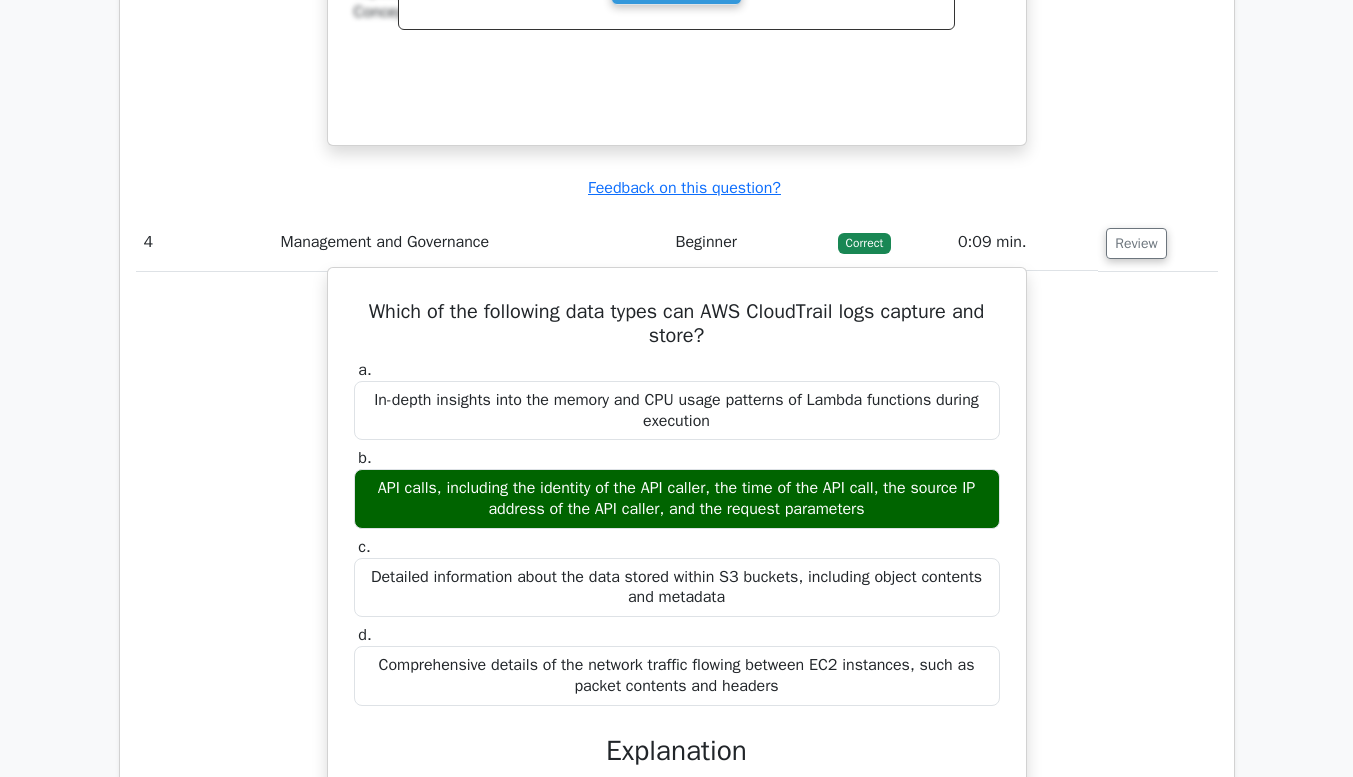 scroll, scrollTop: 4010, scrollLeft: 0, axis: vertical 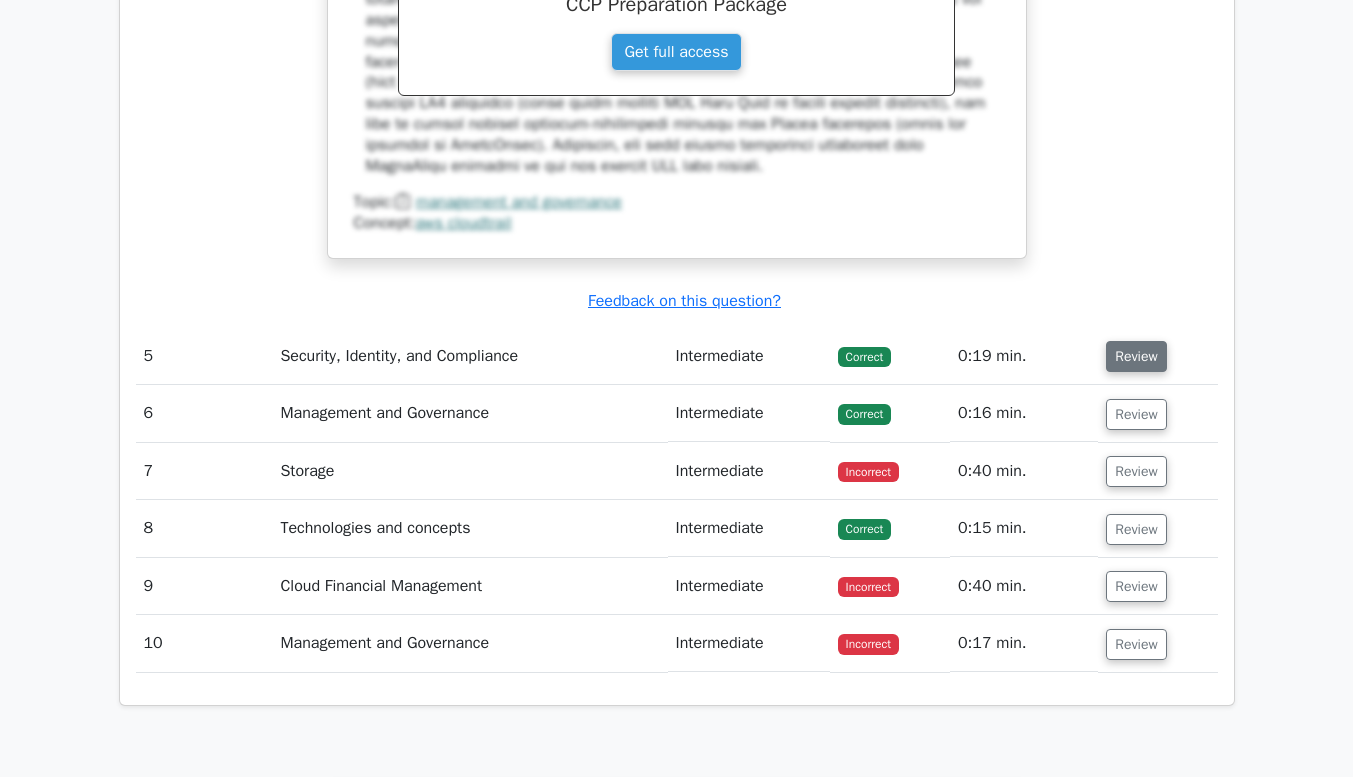 click on "Review" at bounding box center [1136, 356] 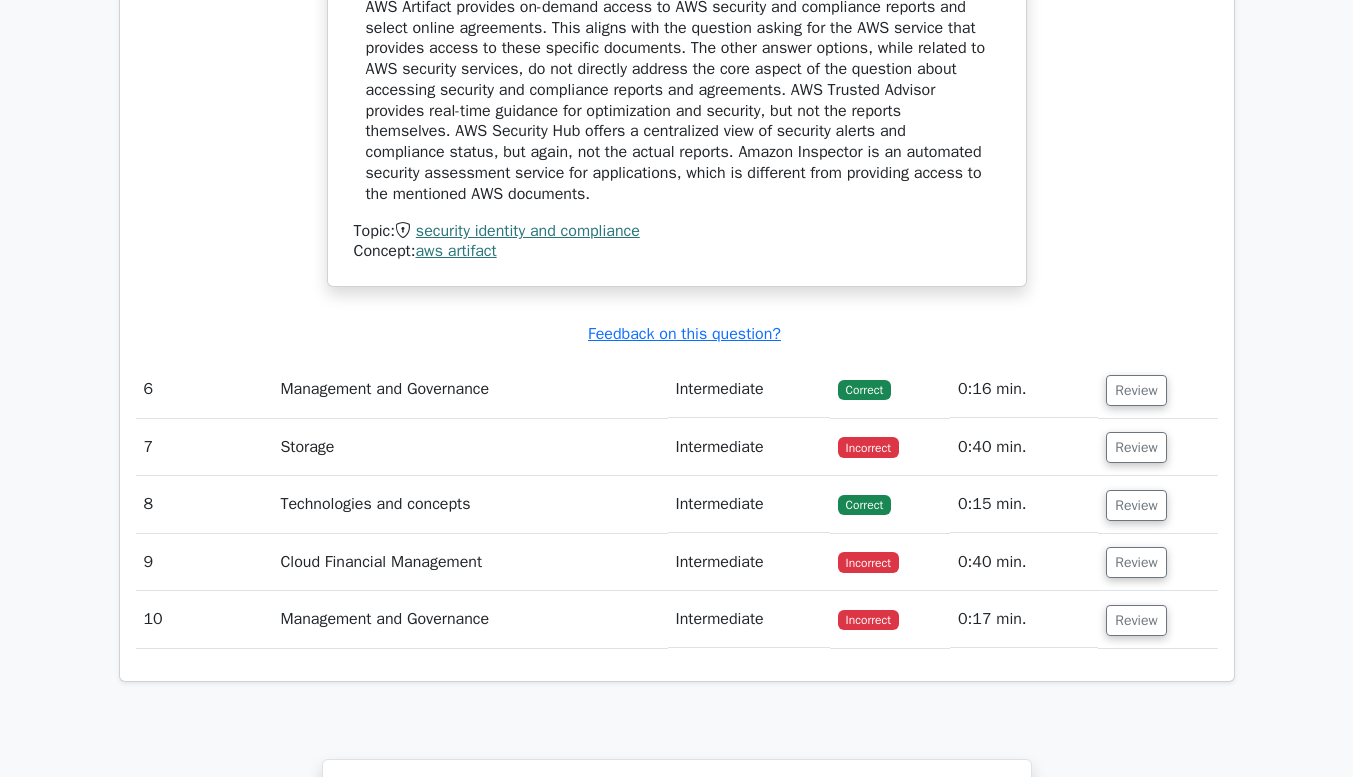 scroll, scrollTop: 5702, scrollLeft: 0, axis: vertical 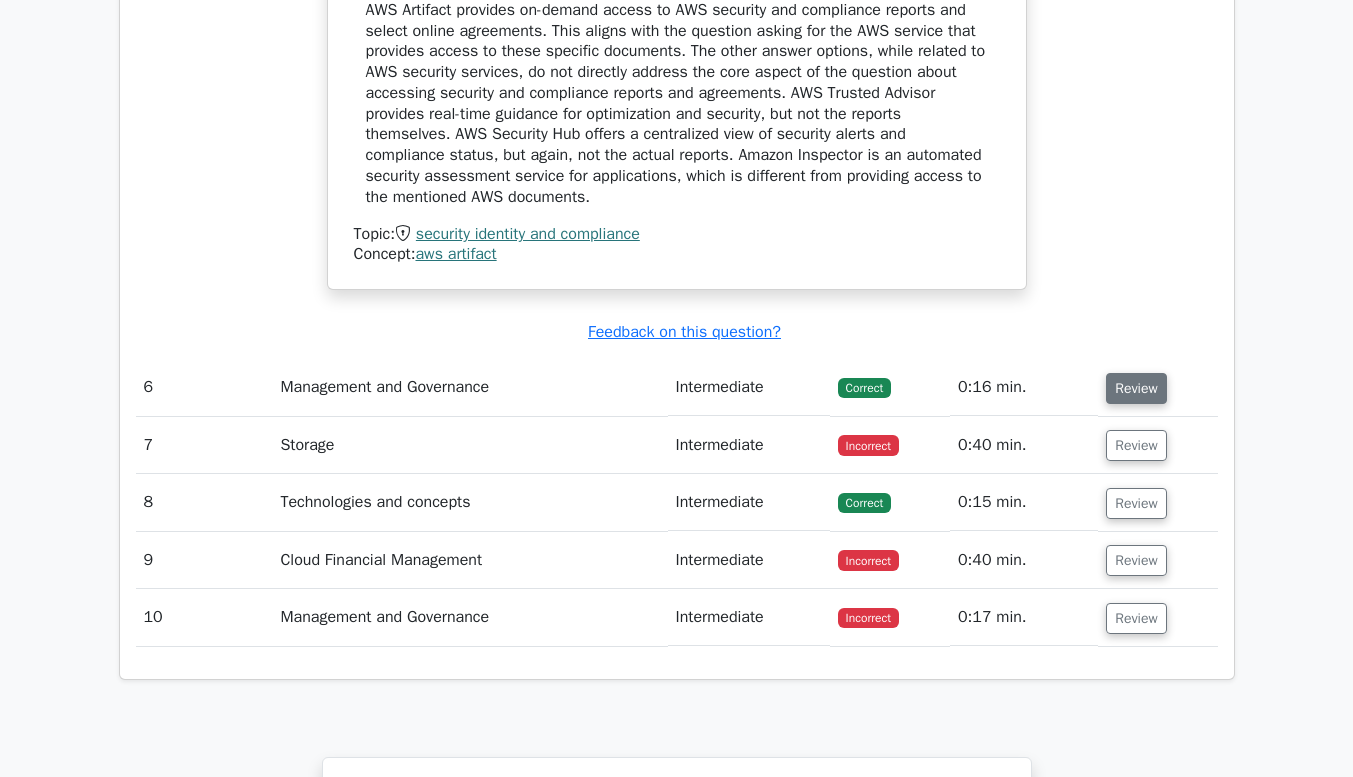 click on "Review" at bounding box center (1136, 388) 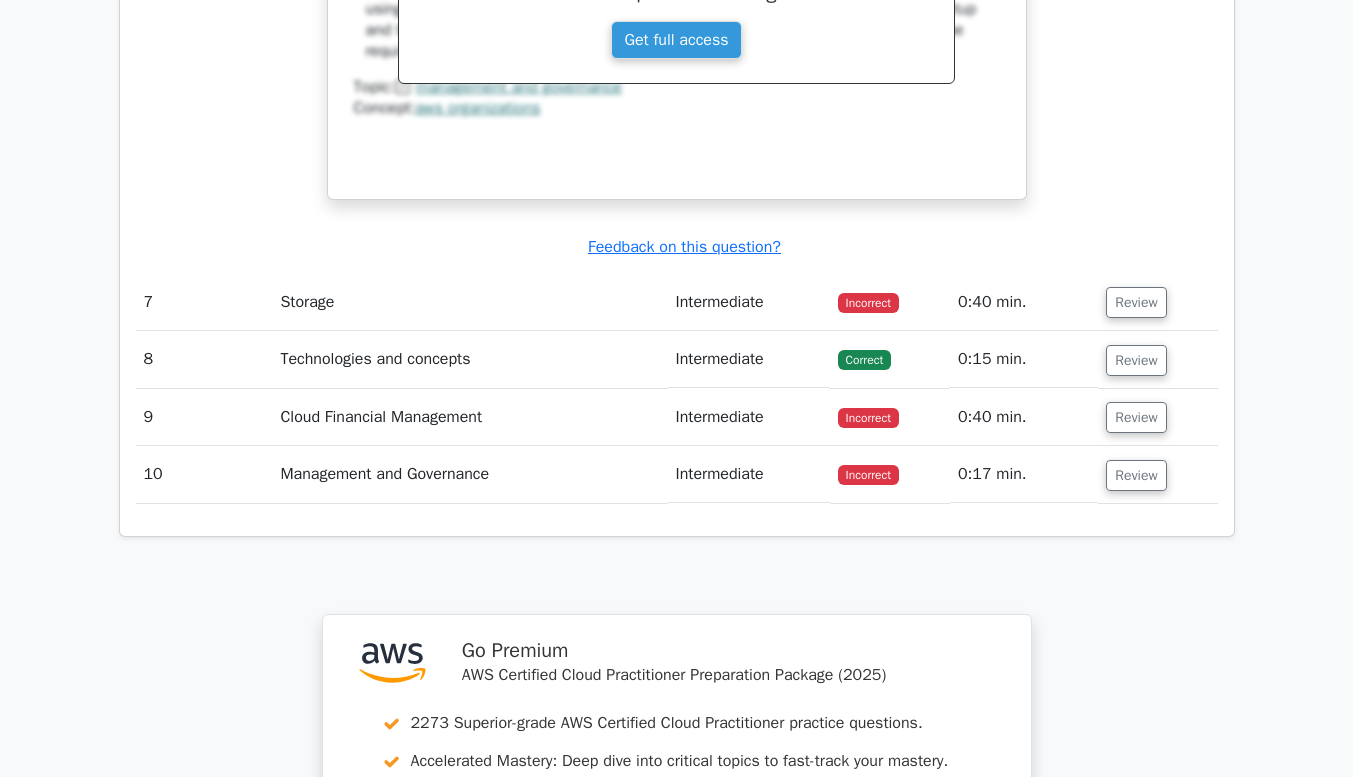 scroll, scrollTop: 6715, scrollLeft: 0, axis: vertical 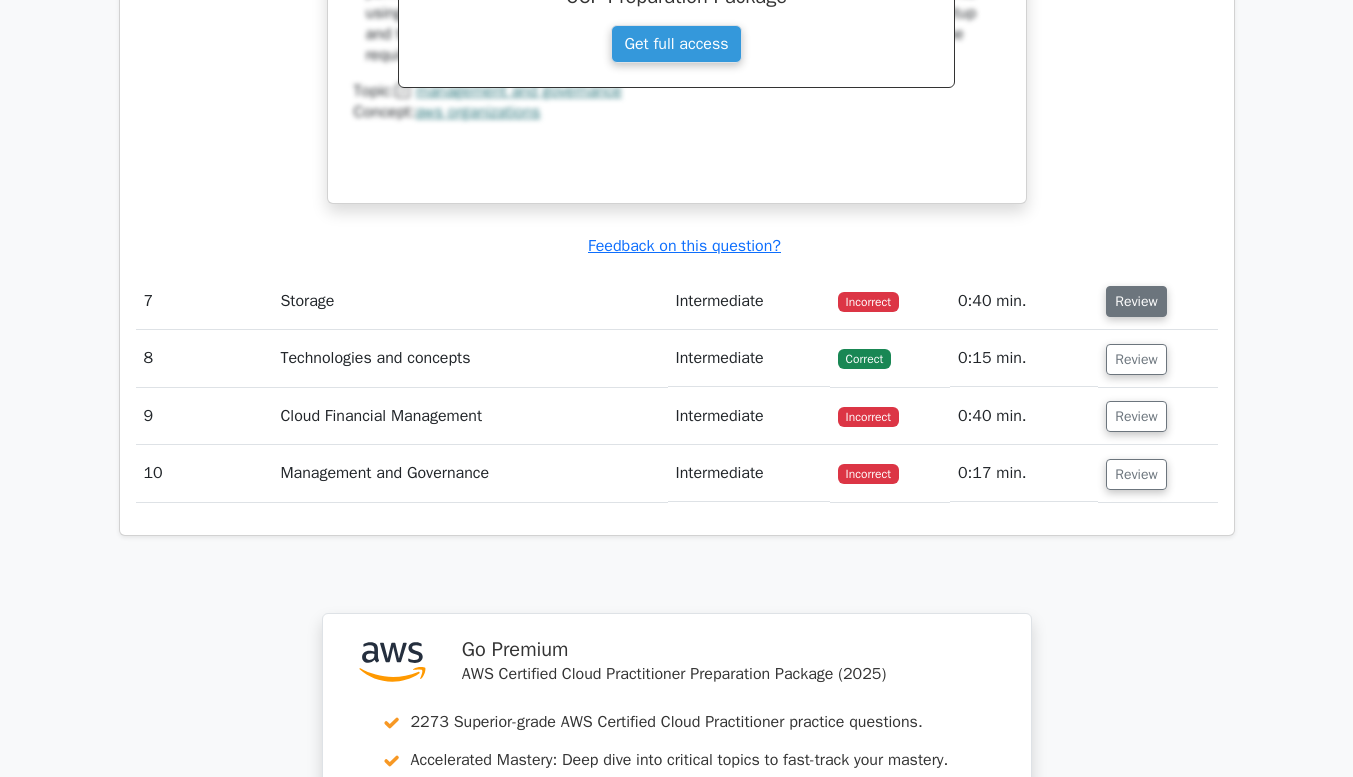 click on "Review" at bounding box center (1136, 301) 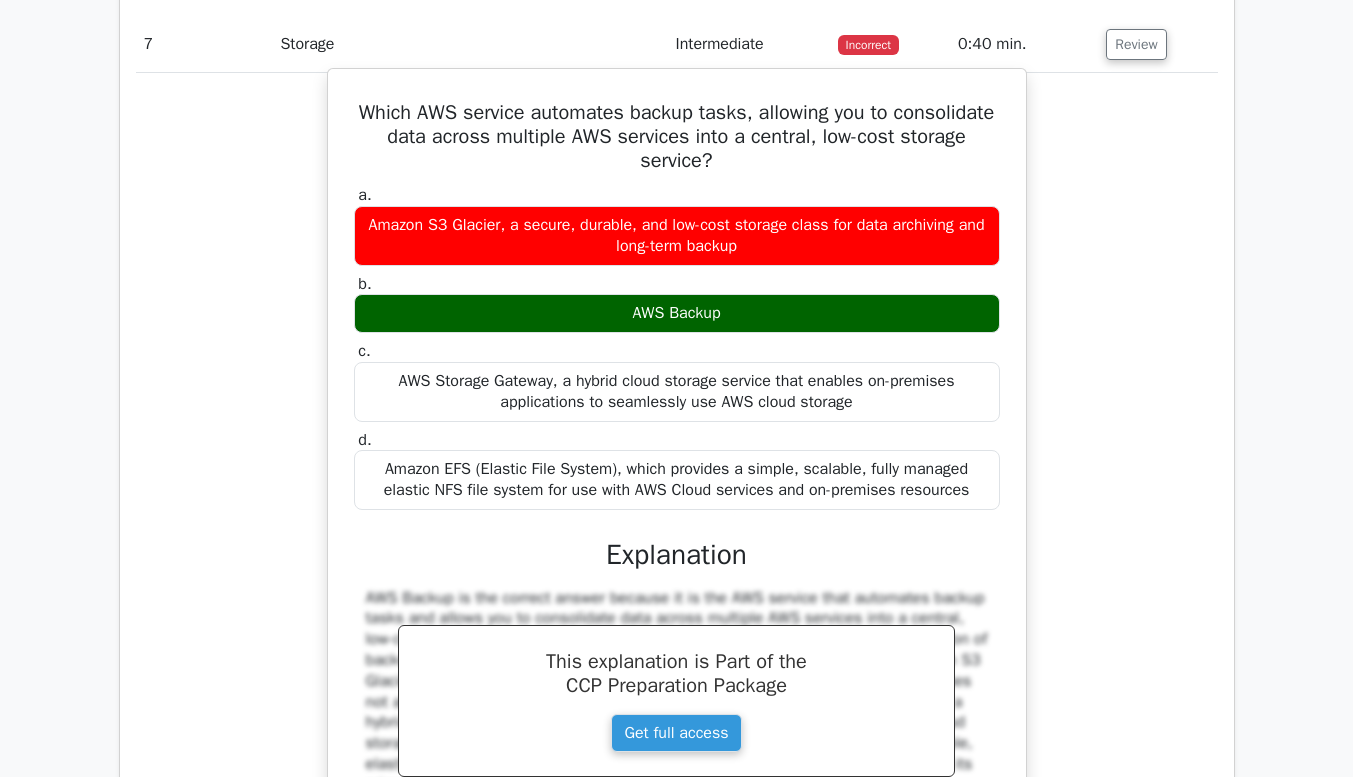 scroll, scrollTop: 6971, scrollLeft: 0, axis: vertical 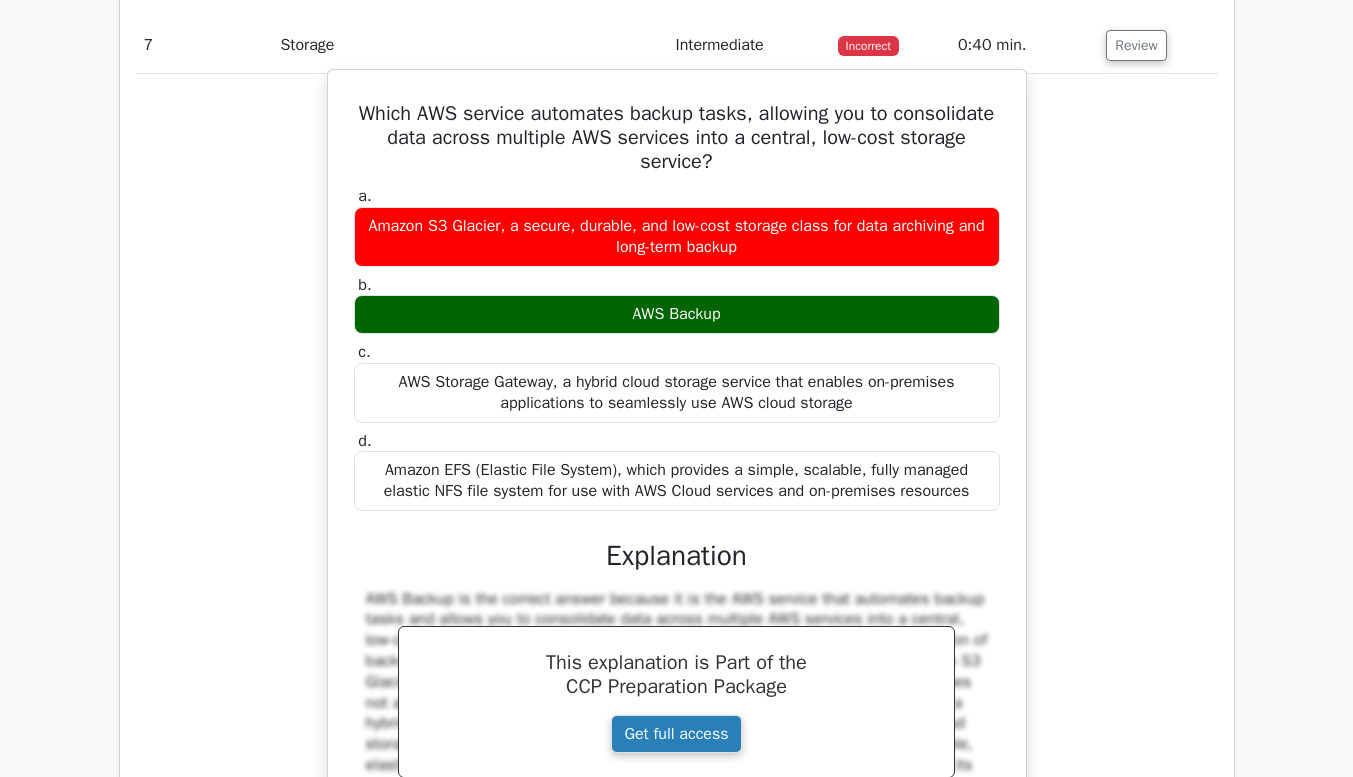 click on "Get full access" at bounding box center (676, 734) 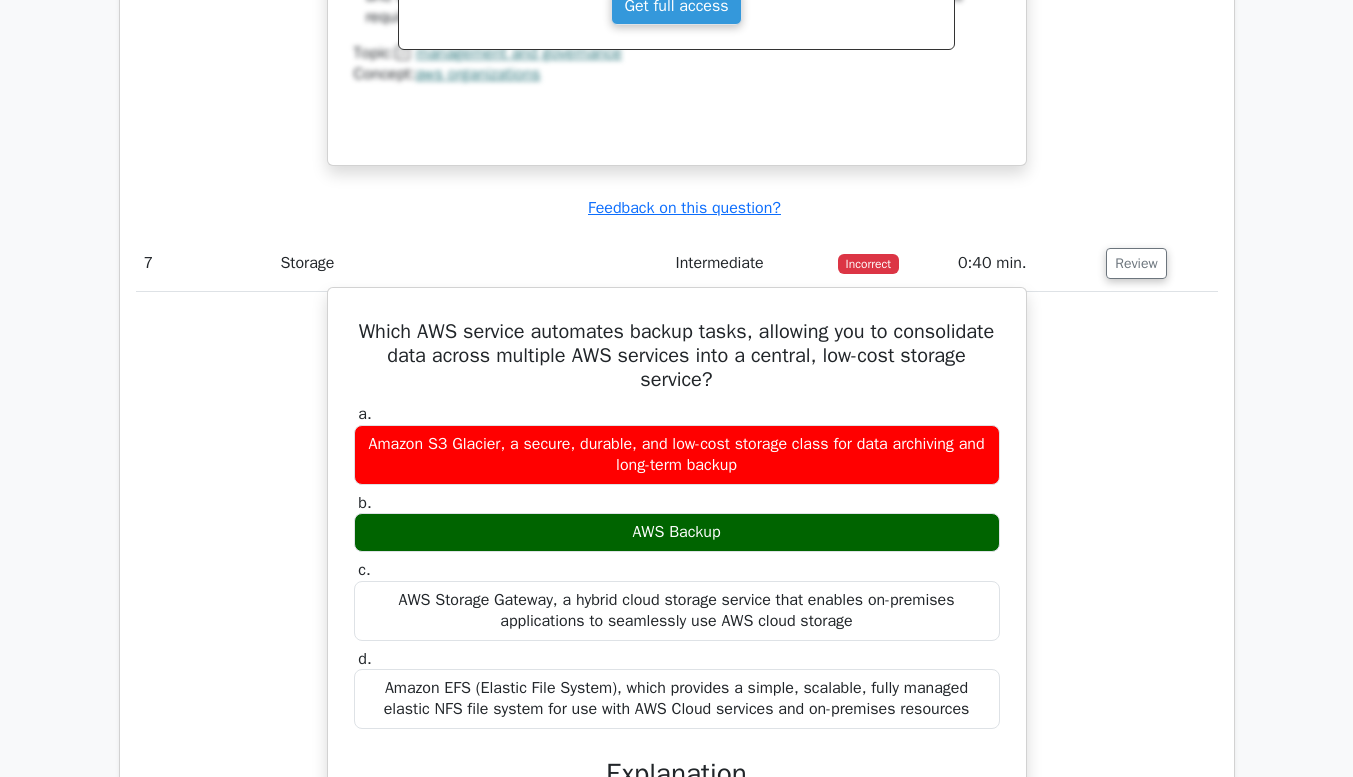 scroll, scrollTop: 6736, scrollLeft: 0, axis: vertical 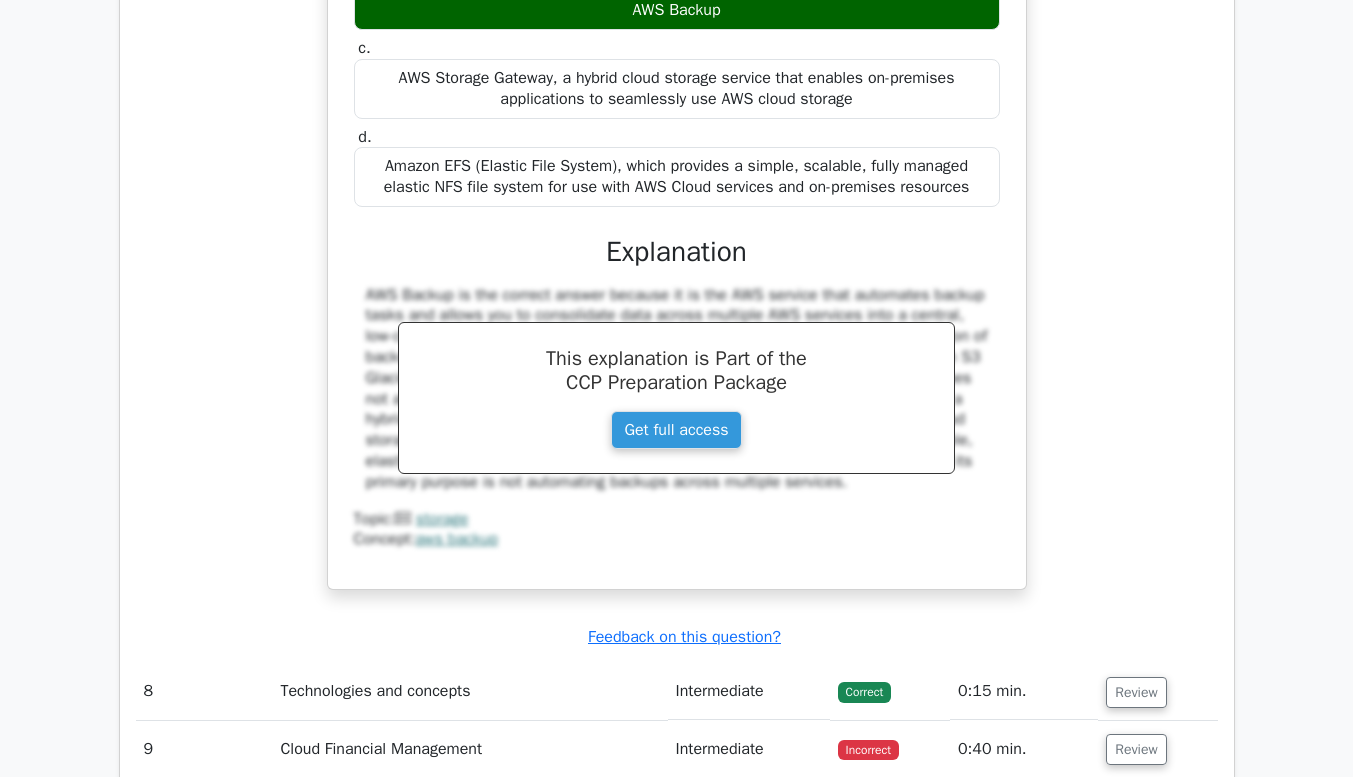 drag, startPoint x: 394, startPoint y: 348, endPoint x: 1010, endPoint y: 191, distance: 635.69257 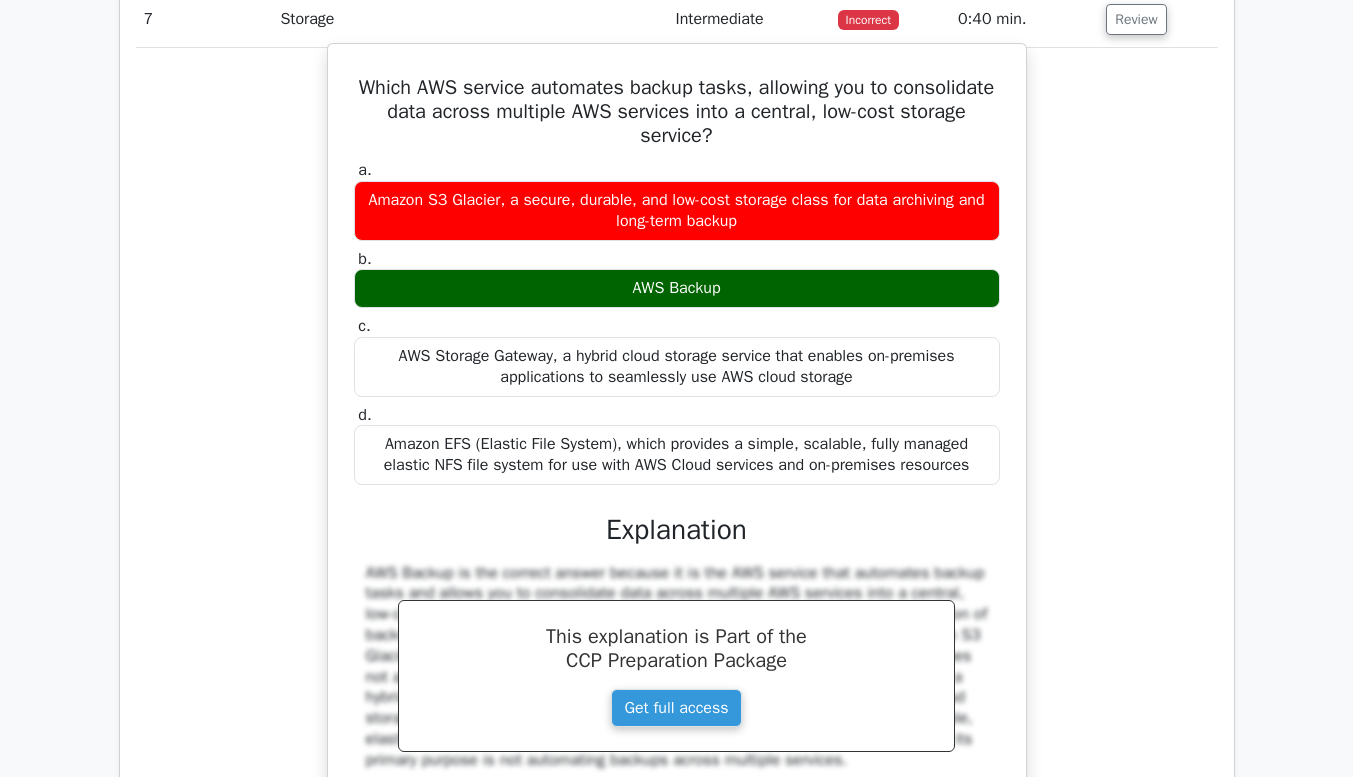scroll, scrollTop: 6967, scrollLeft: 0, axis: vertical 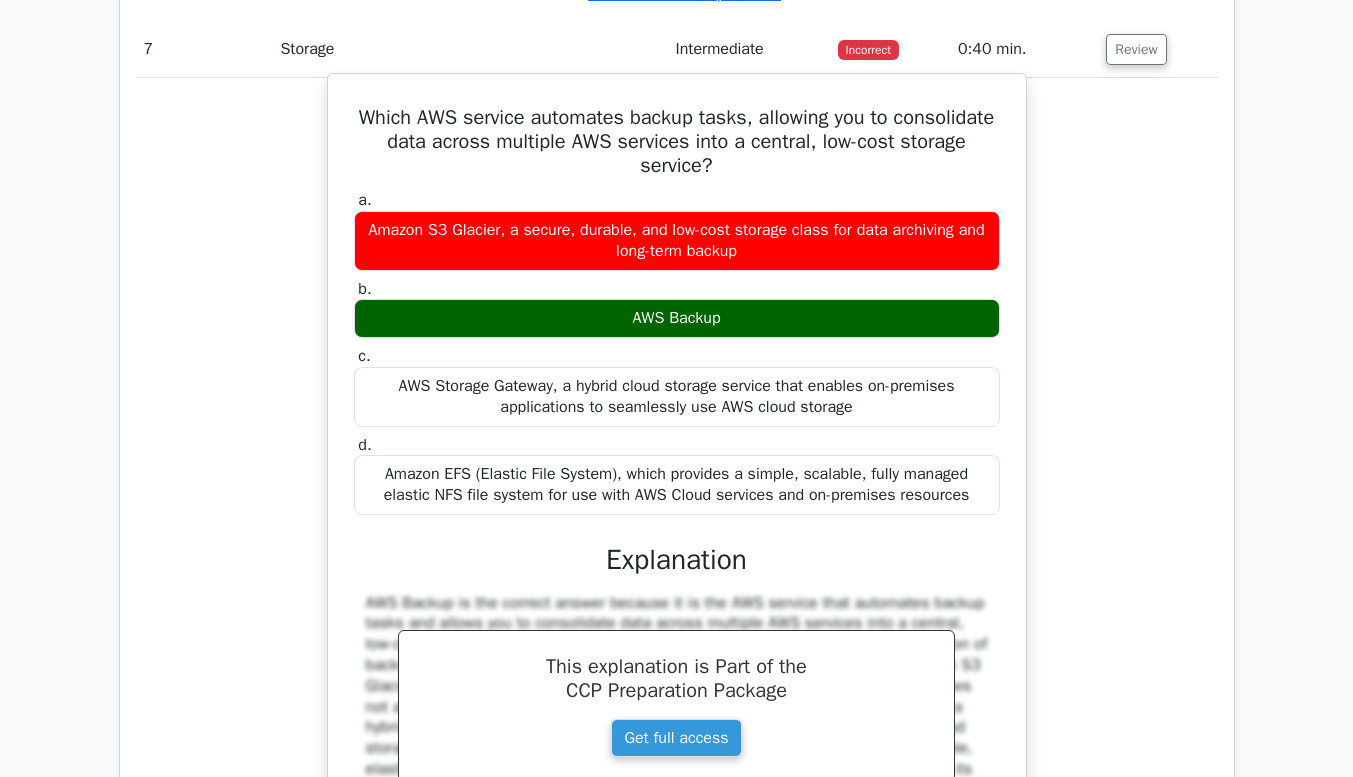 click on "Which AWS service automates backup tasks, allowing you to consolidate data across multiple AWS services into a central, low-cost storage service?" at bounding box center (677, 142) 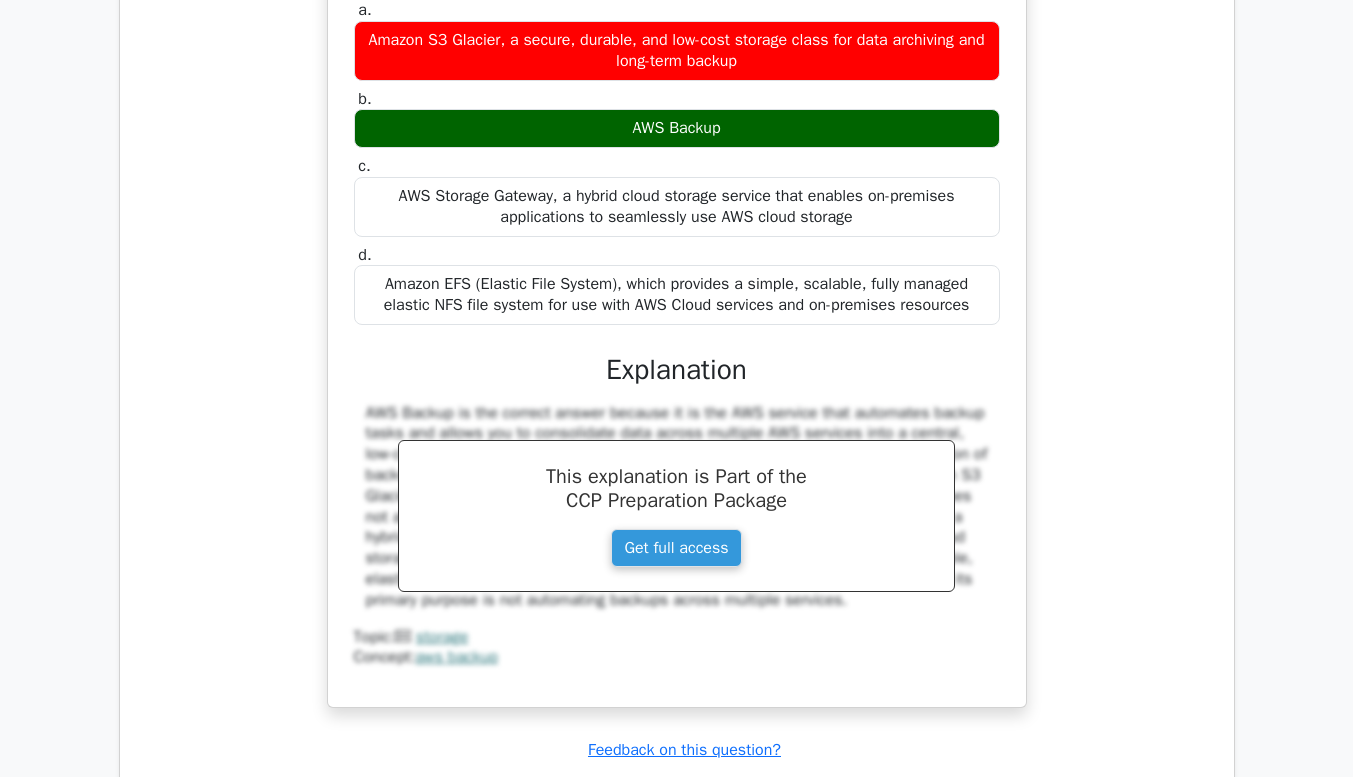 click on "Which AWS service automates backup tasks, allowing you to consolidate data across multiple AWS services into a central, low-cost storage service?
a.
Amazon S3 Glacier, a secure, durable, and low-cost storage class for data archiving and long-term backup
b.
c. d." at bounding box center [677, 307] 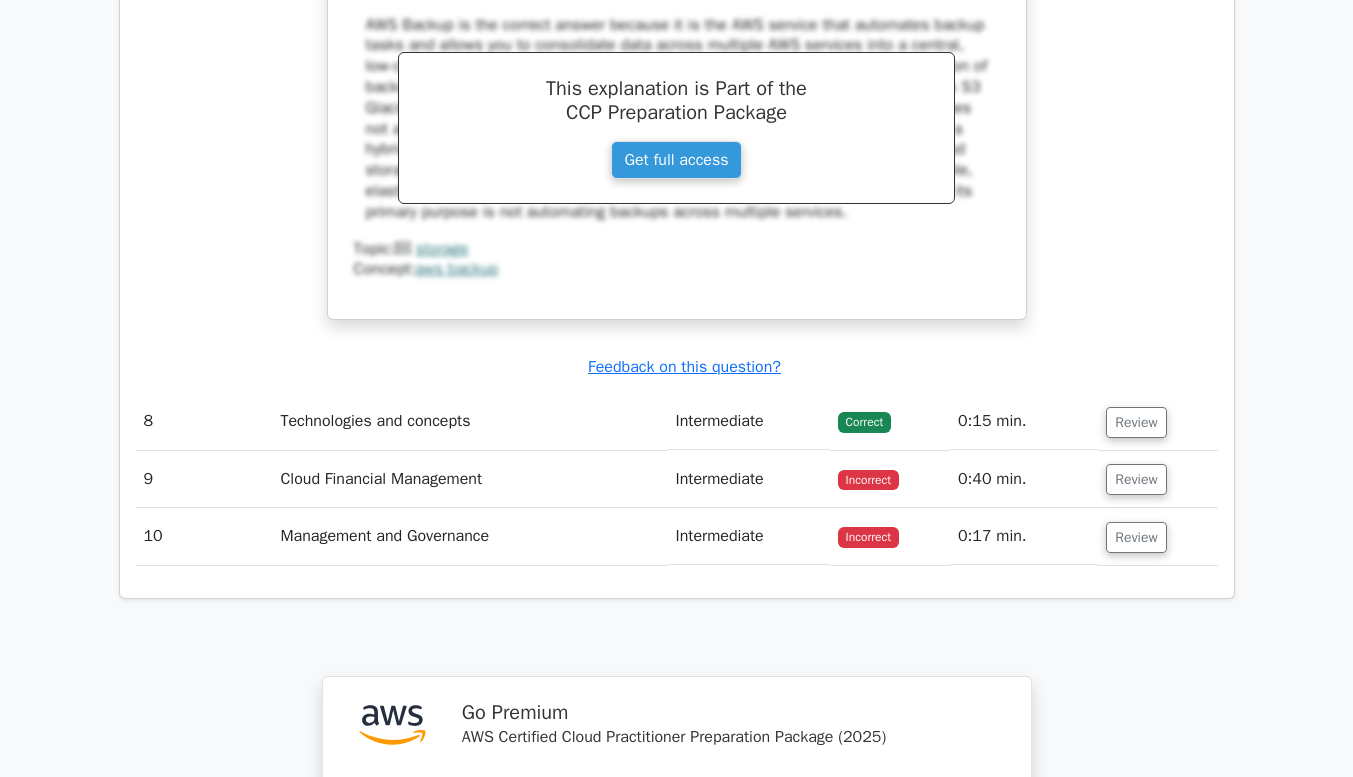 scroll, scrollTop: 7547, scrollLeft: 0, axis: vertical 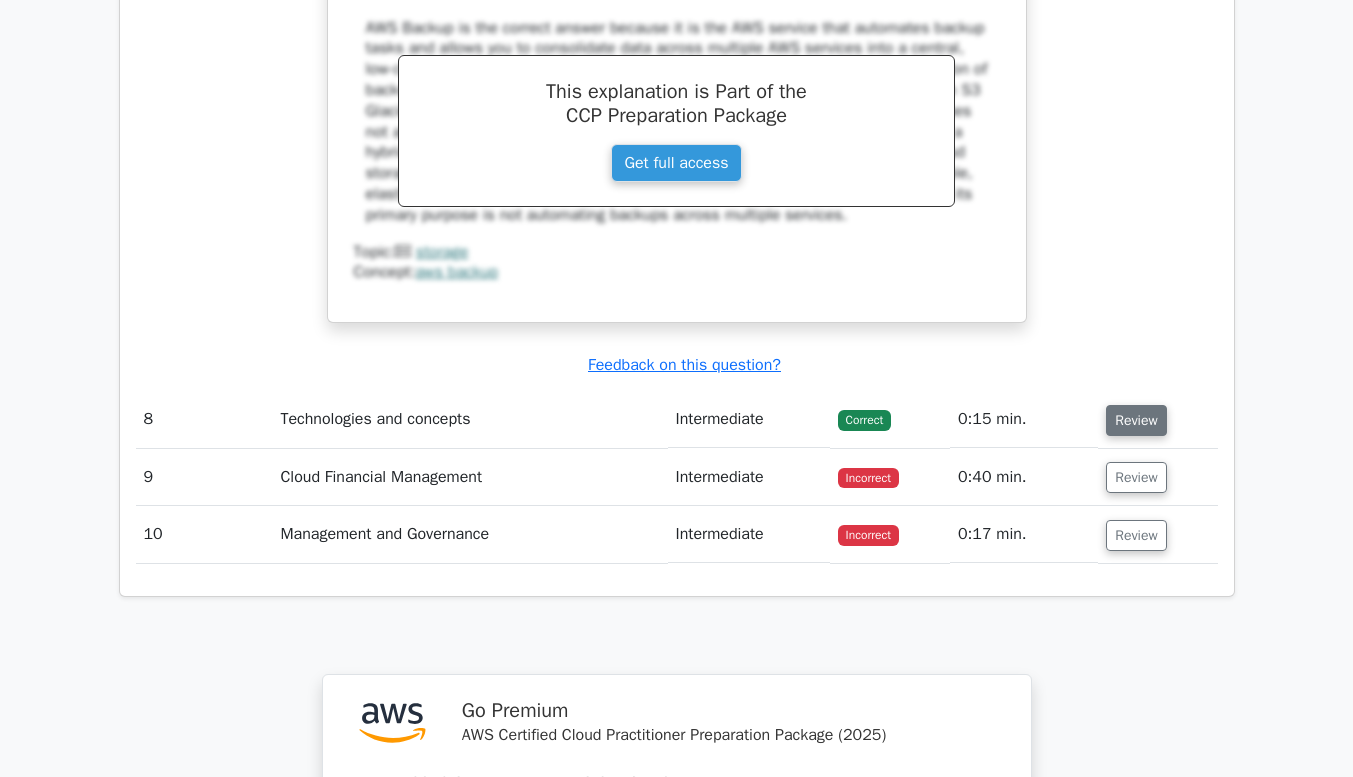 click on "Review" at bounding box center [1136, 420] 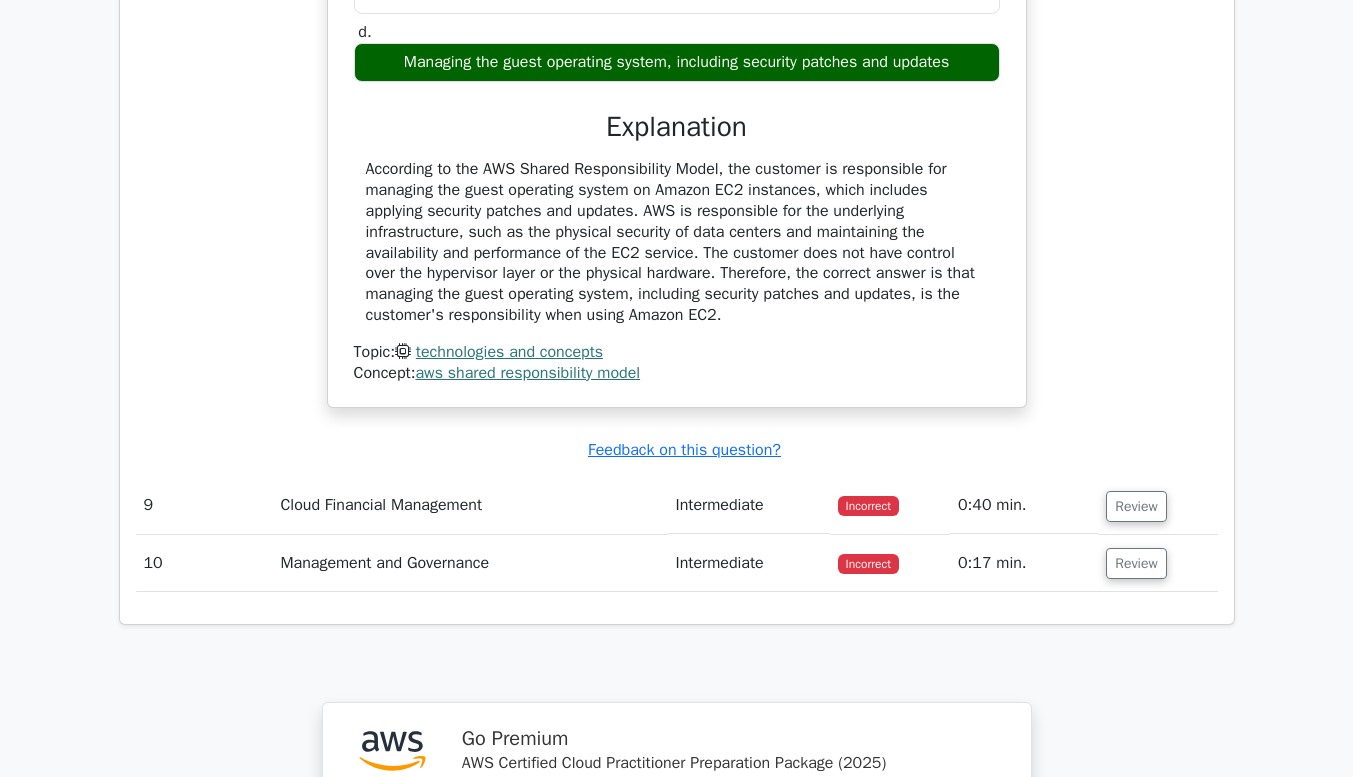 scroll, scrollTop: 8396, scrollLeft: 0, axis: vertical 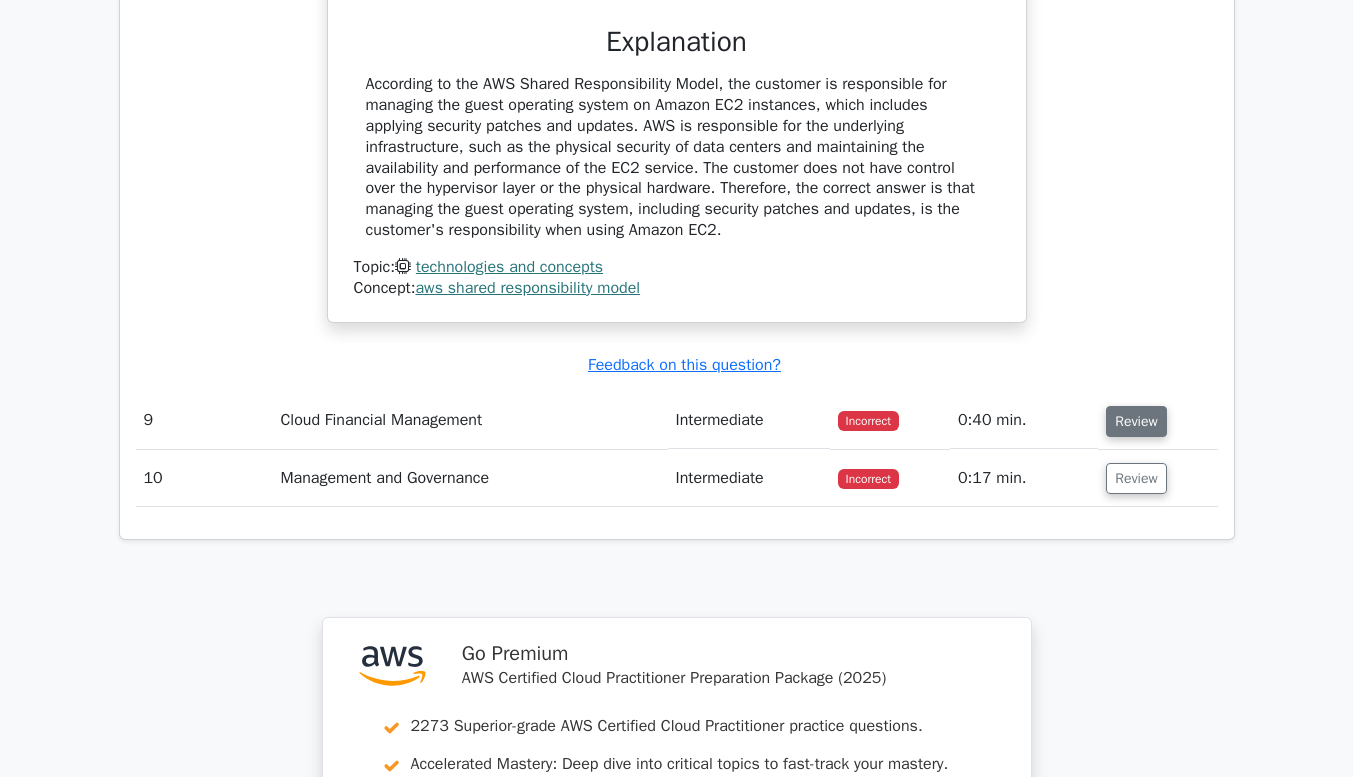 click on "Review" at bounding box center (1136, 421) 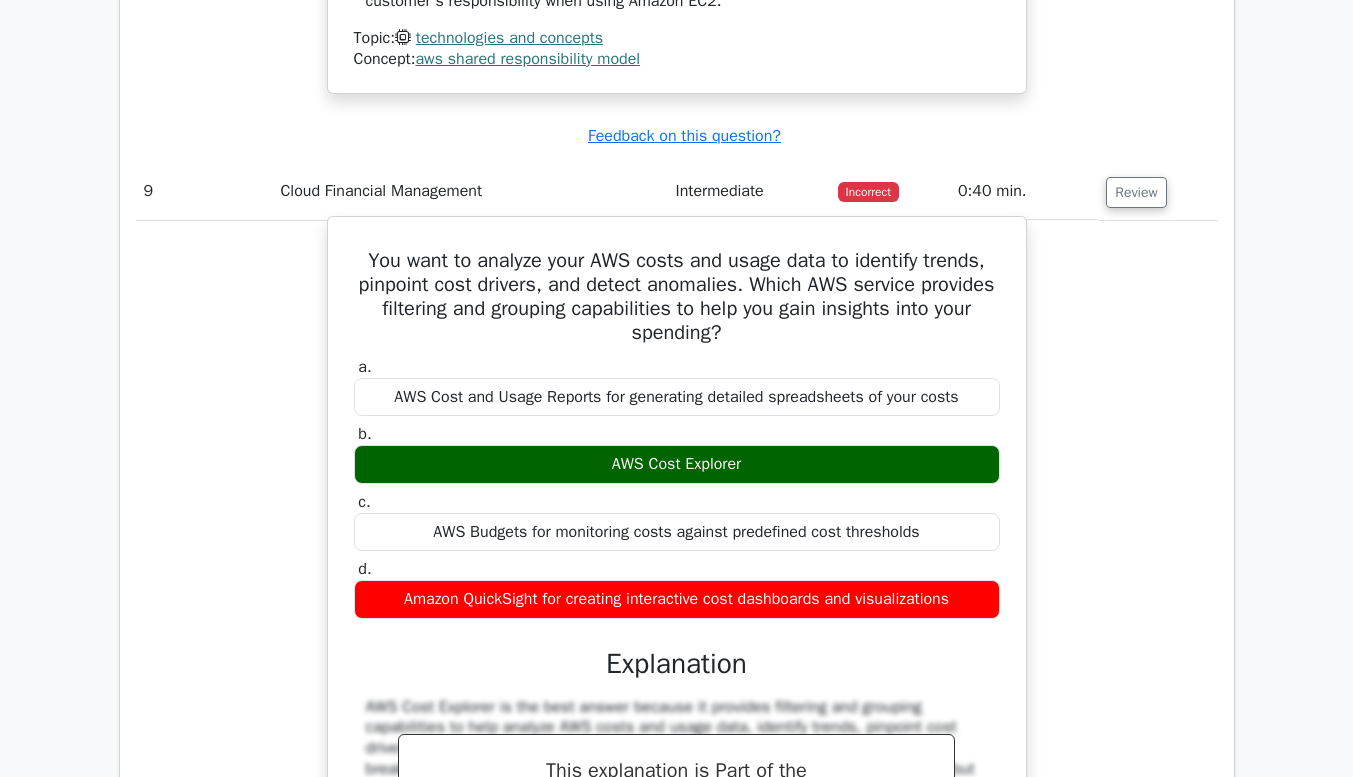 scroll, scrollTop: 8652, scrollLeft: 0, axis: vertical 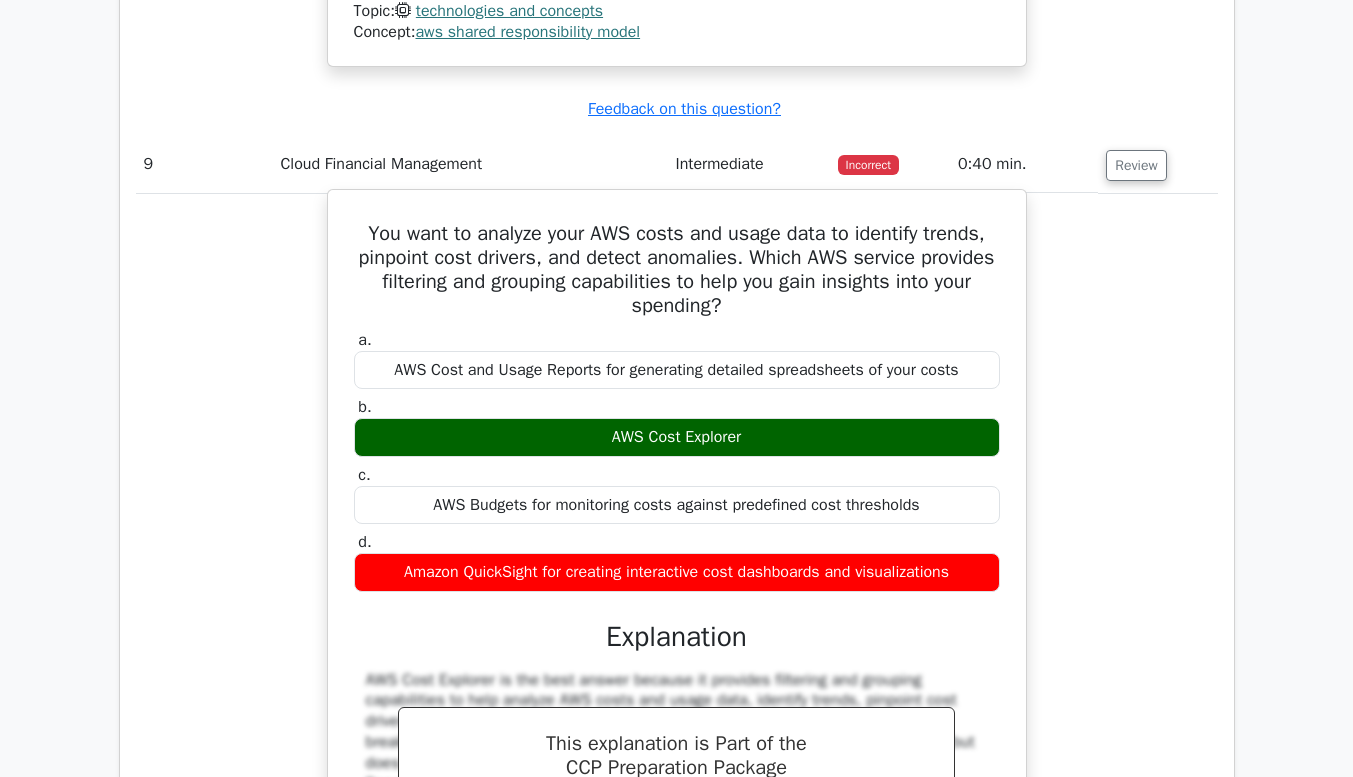 drag, startPoint x: 350, startPoint y: 219, endPoint x: 988, endPoint y: 555, distance: 721.06866 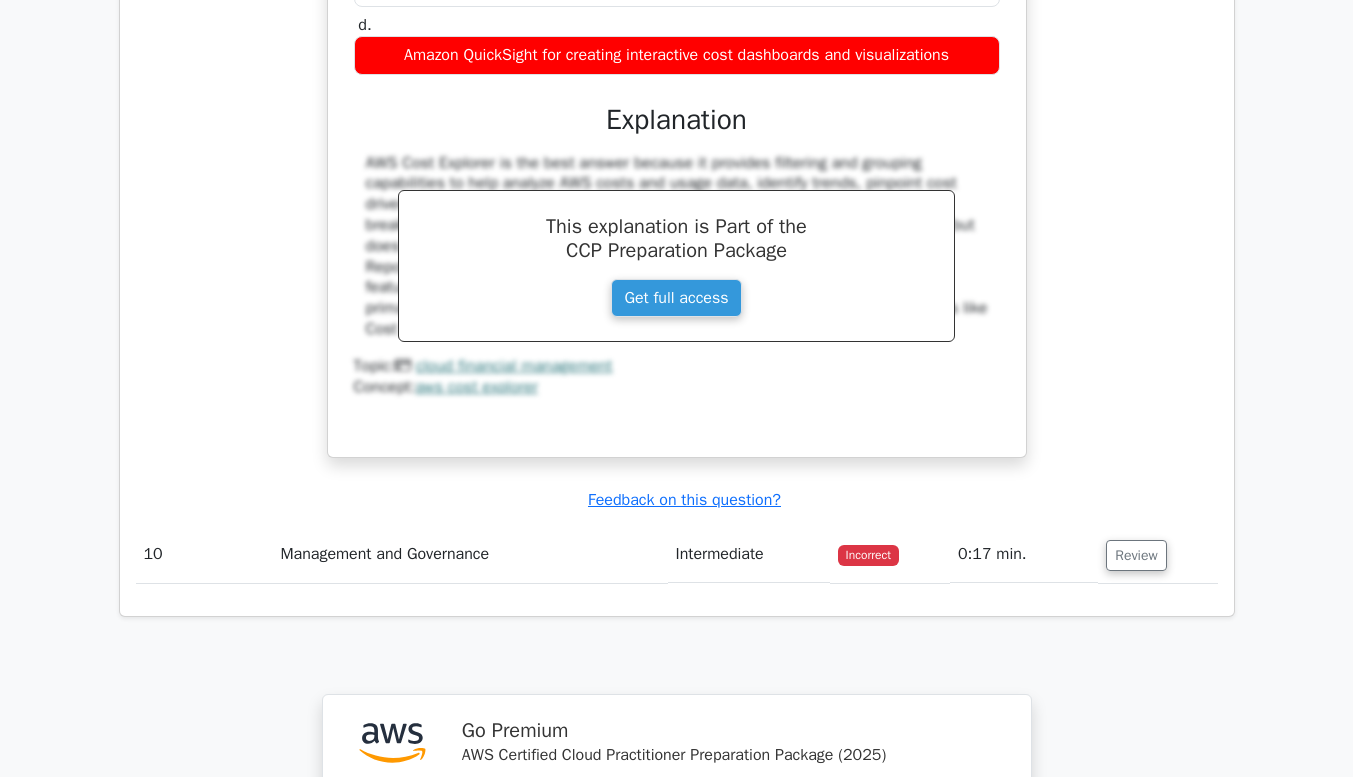 scroll, scrollTop: 9188, scrollLeft: 0, axis: vertical 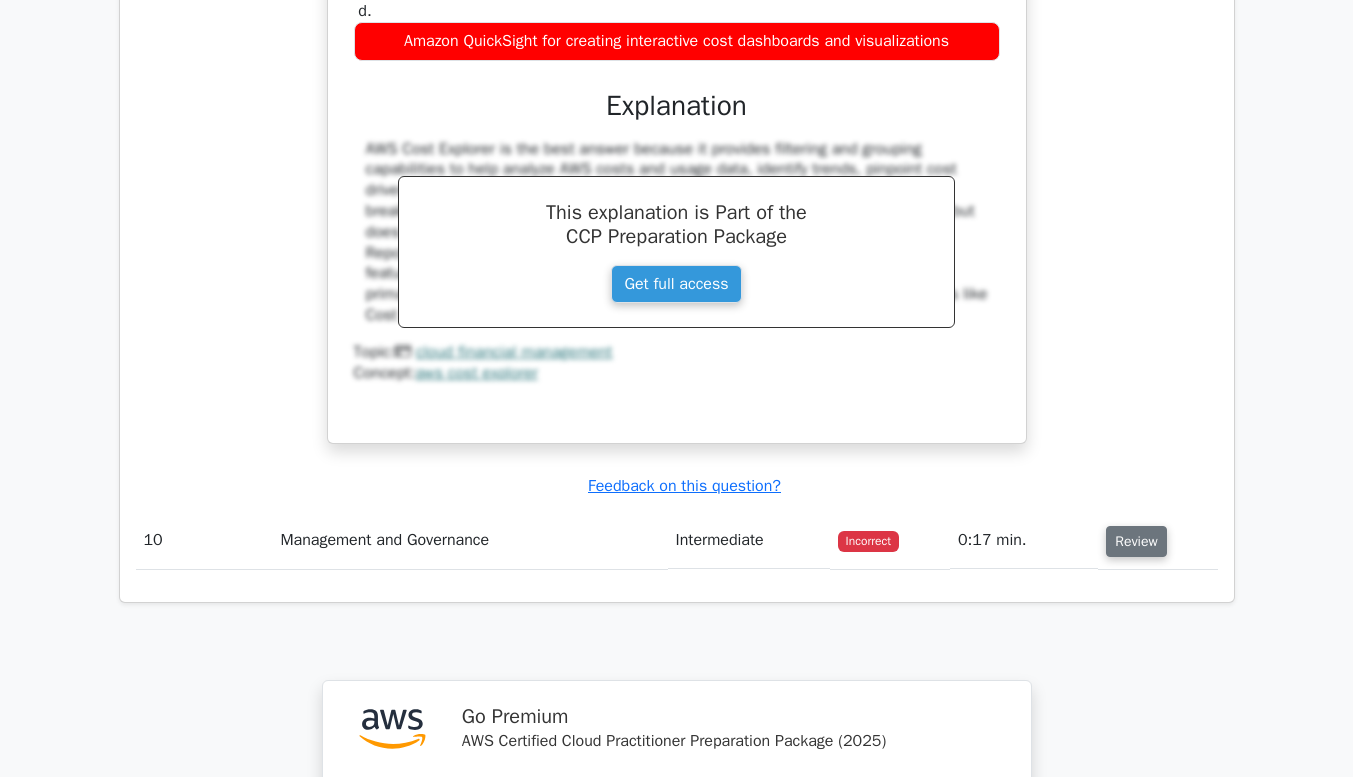 click on "Review" at bounding box center [1136, 541] 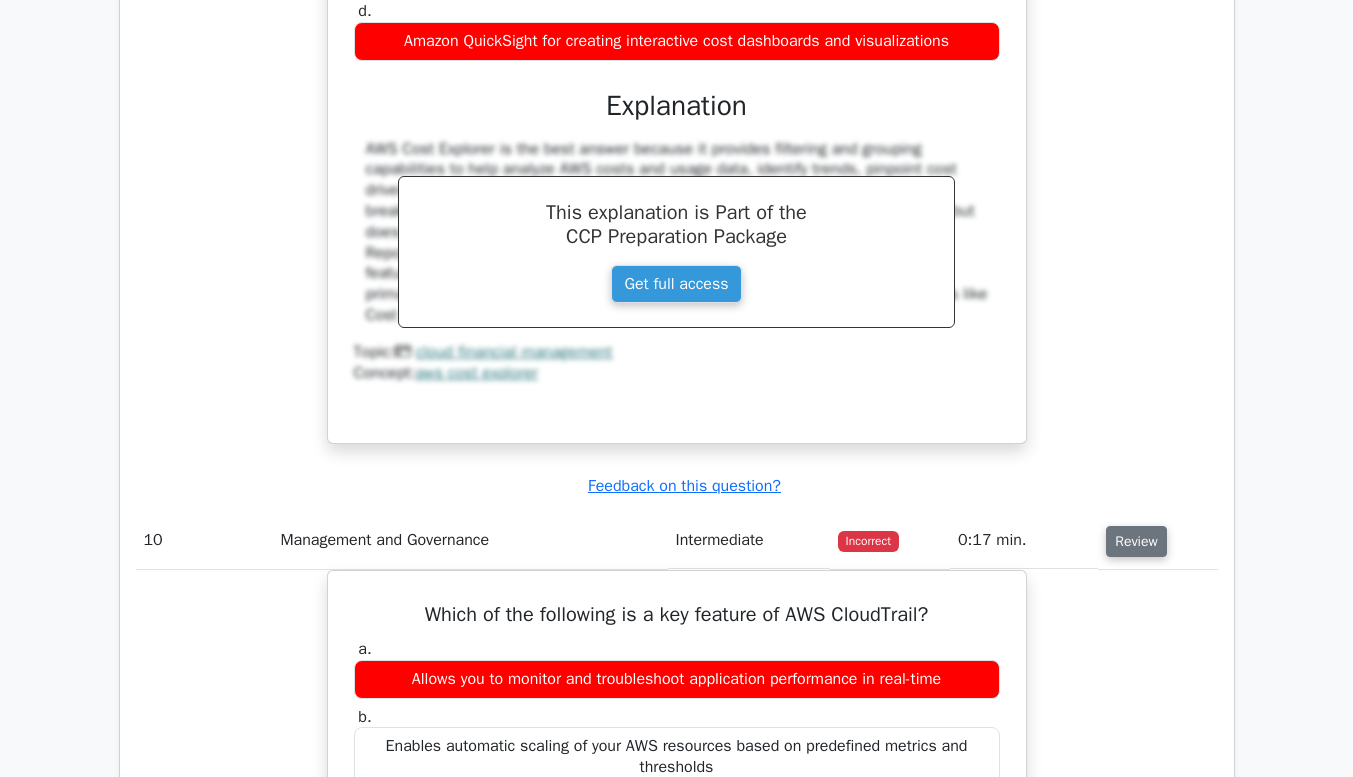 scroll, scrollTop: 9439, scrollLeft: 0, axis: vertical 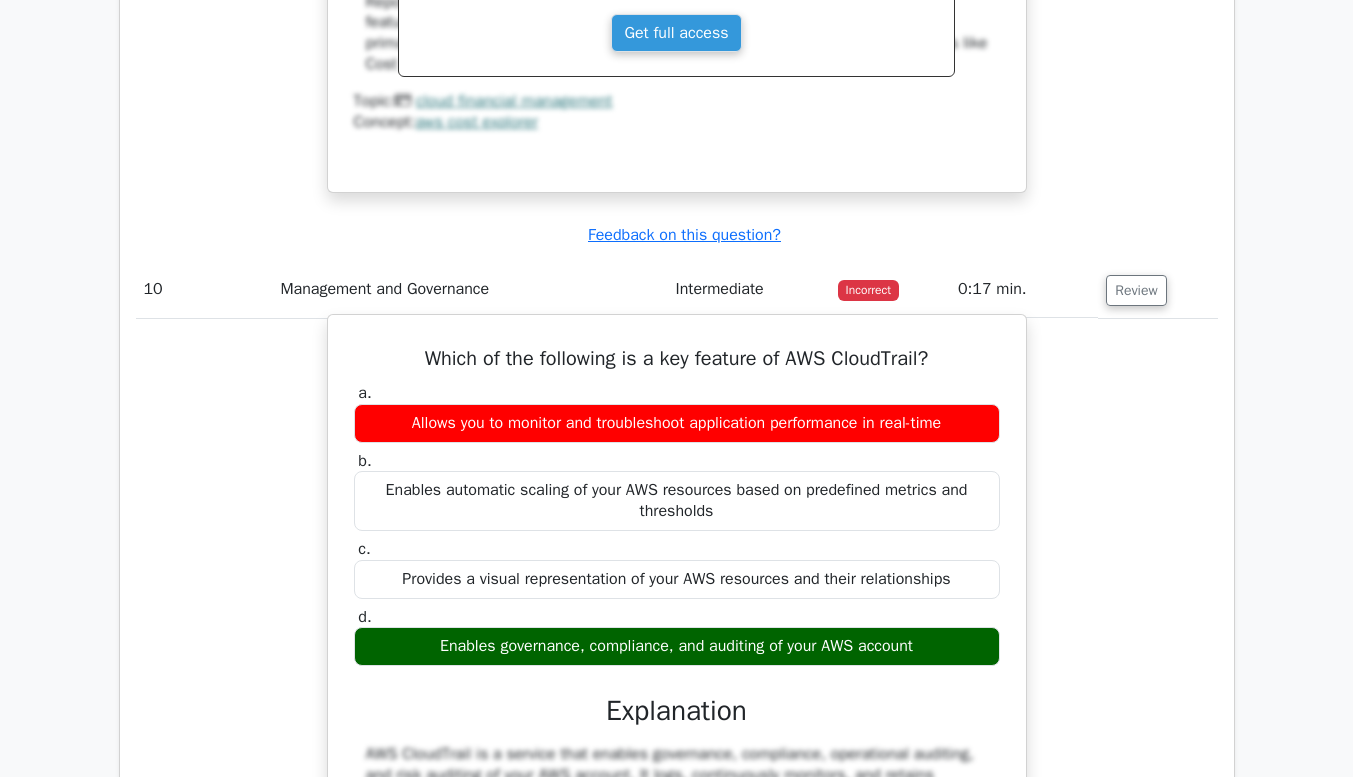 drag, startPoint x: 410, startPoint y: 351, endPoint x: 943, endPoint y: 648, distance: 610.1623 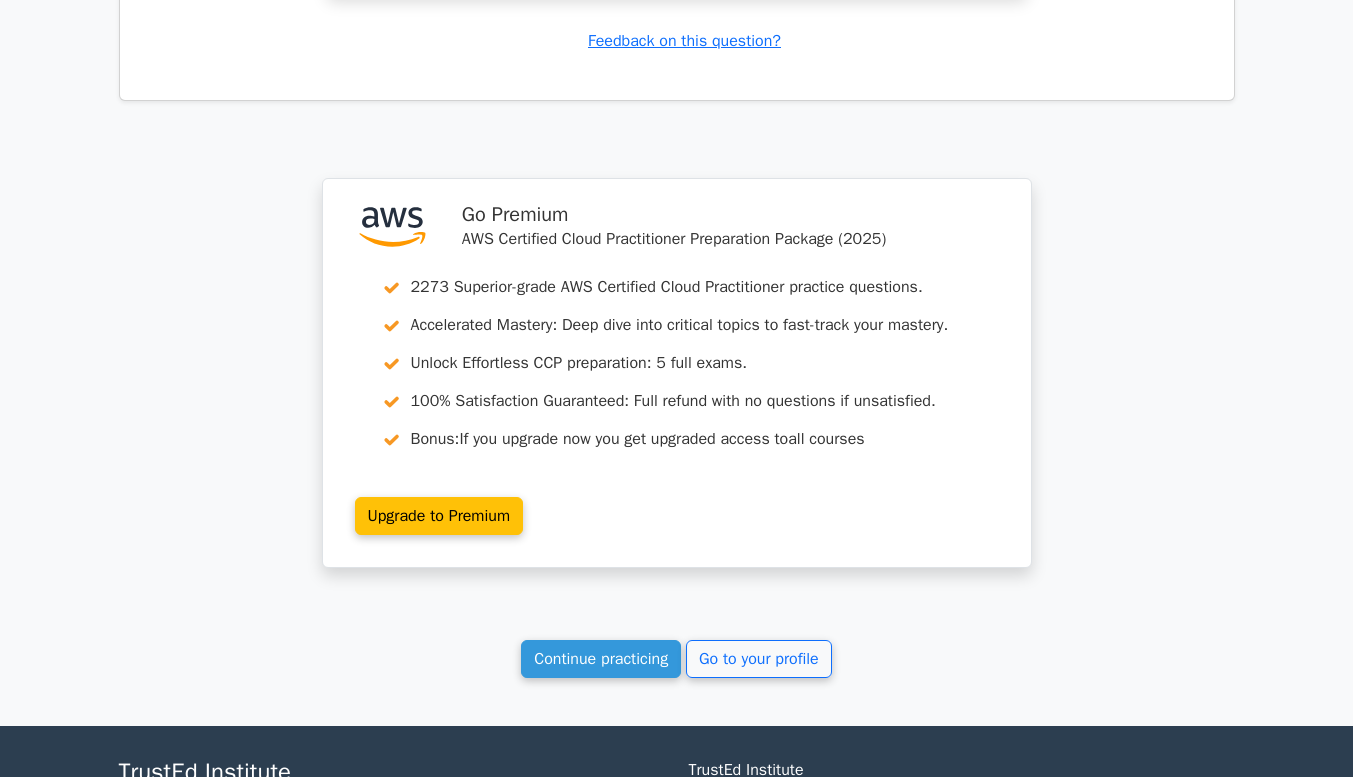 scroll, scrollTop: 10694, scrollLeft: 0, axis: vertical 